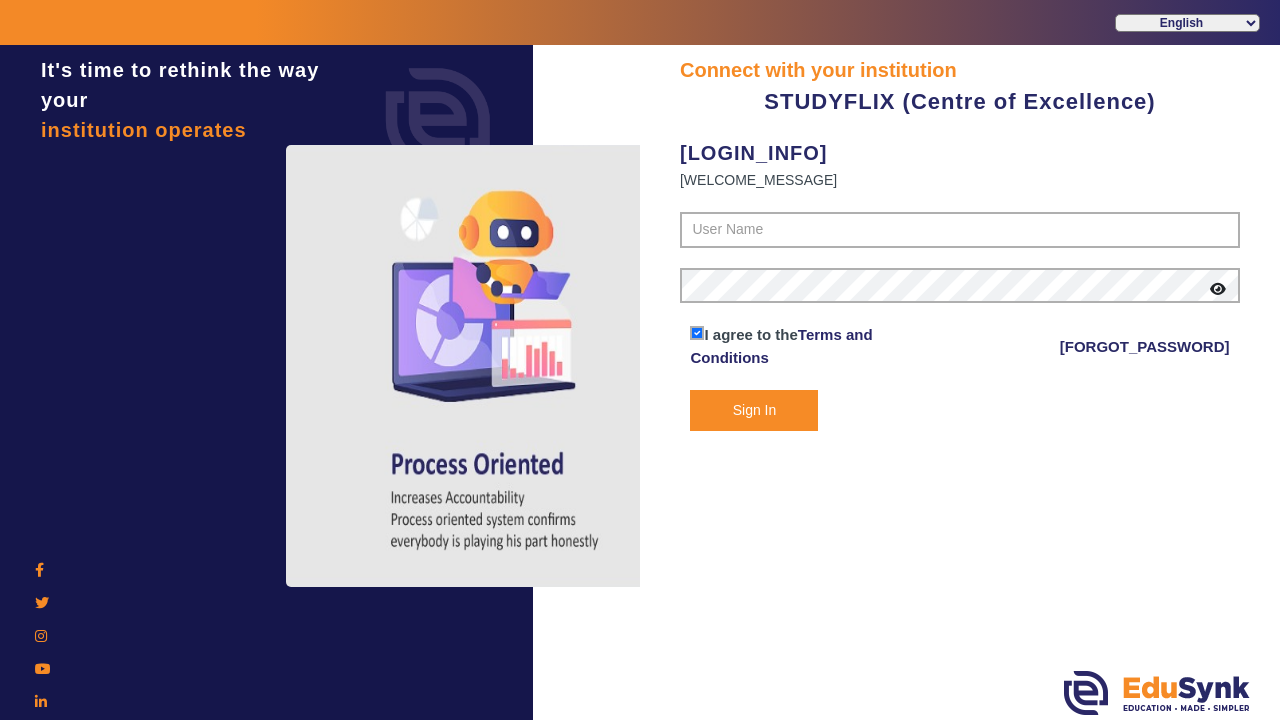 scroll, scrollTop: 0, scrollLeft: 0, axis: both 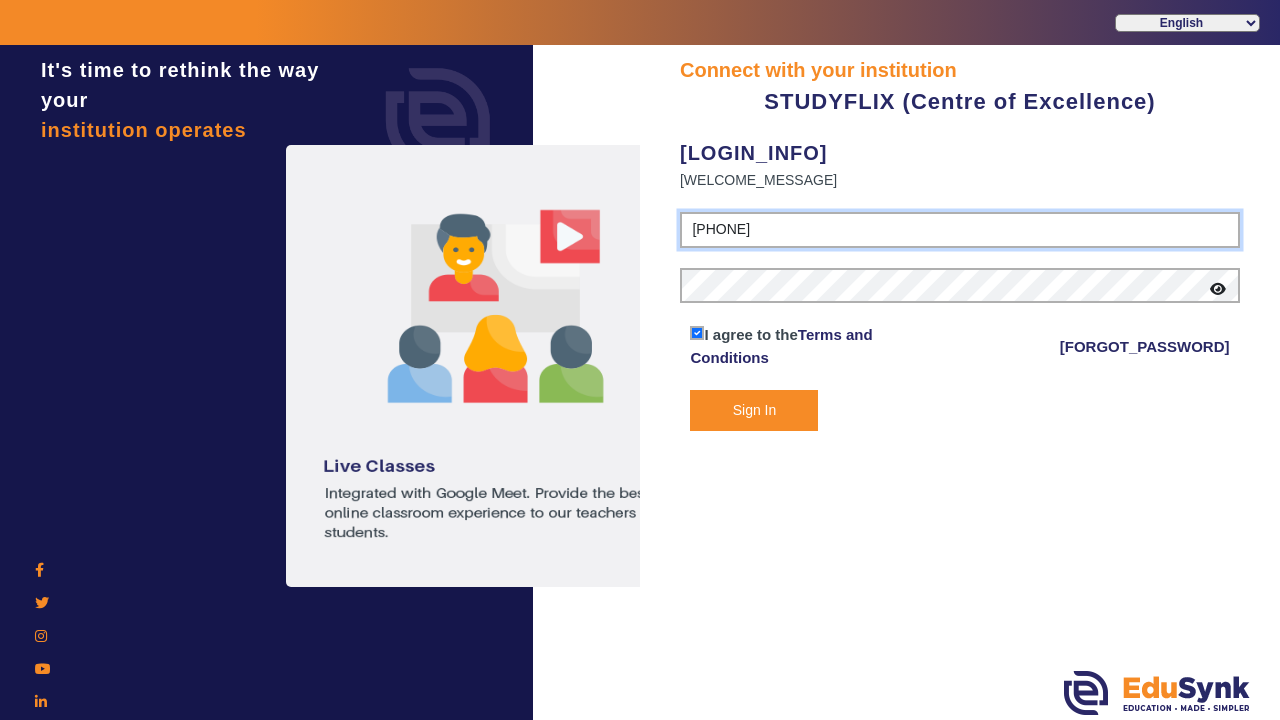 type on "[PHONE]" 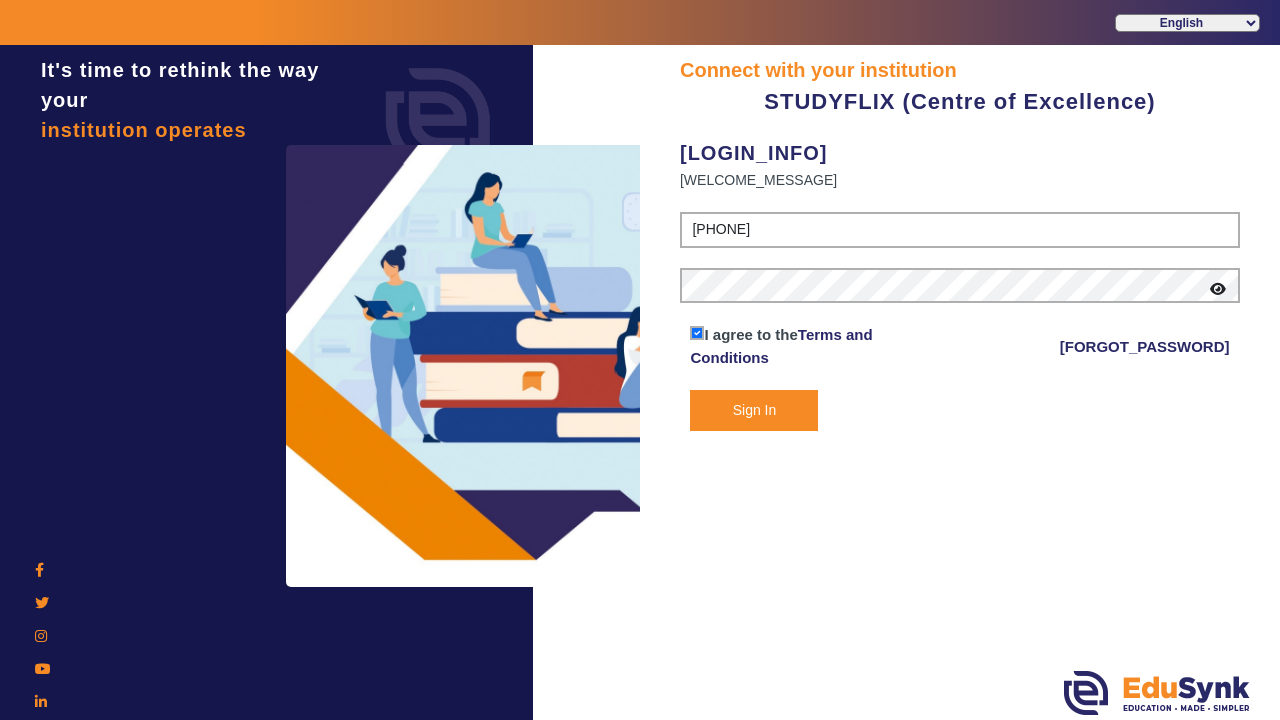 click on "Sign In" 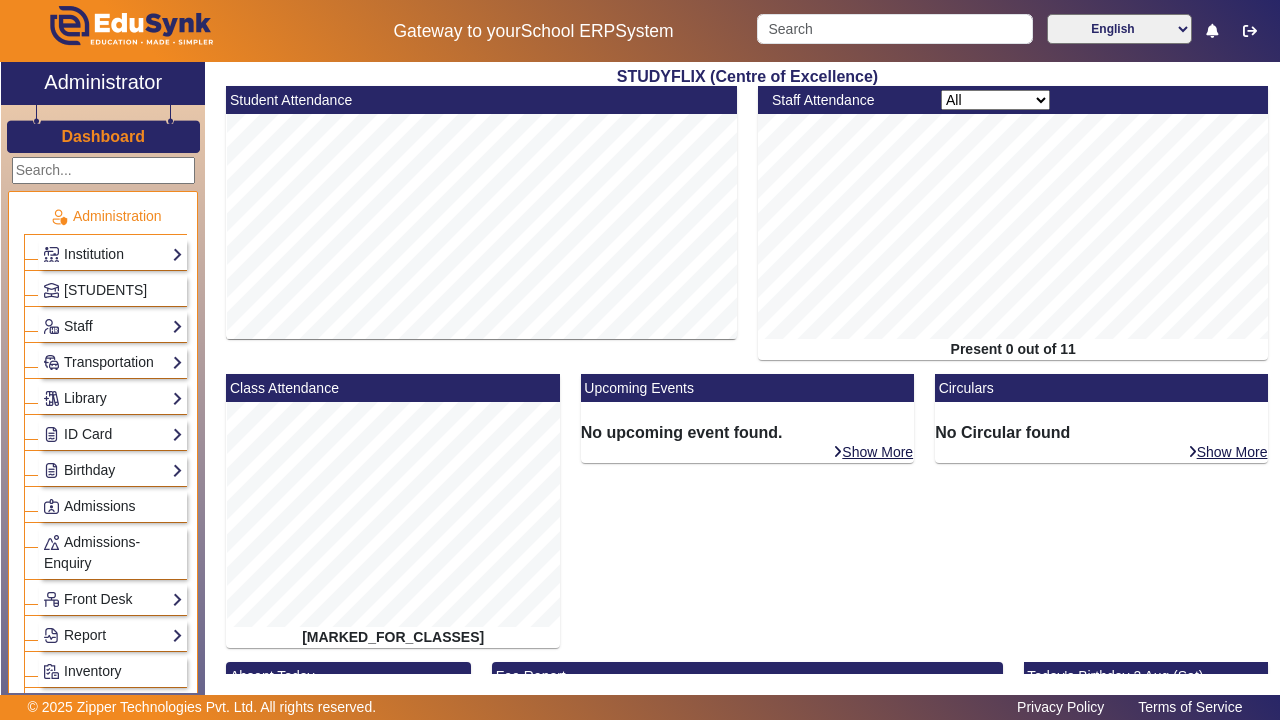 scroll, scrollTop: 0, scrollLeft: 0, axis: both 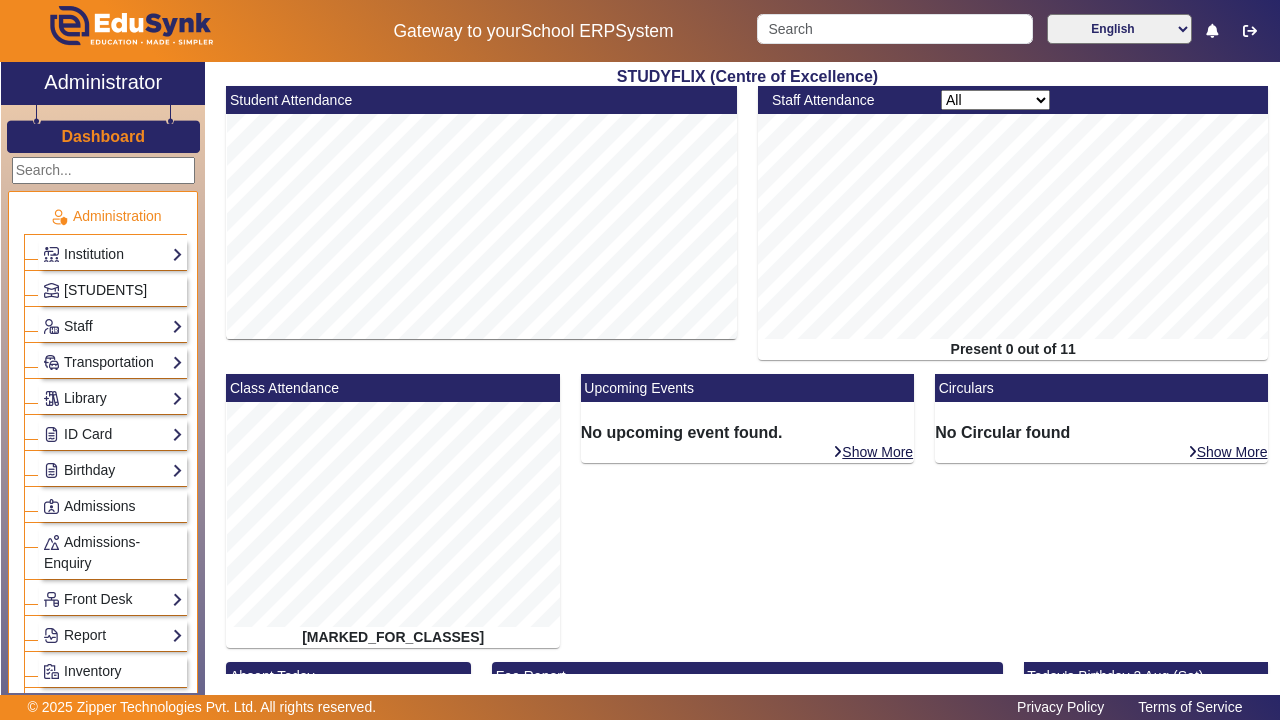click on "[STUDENTS]" 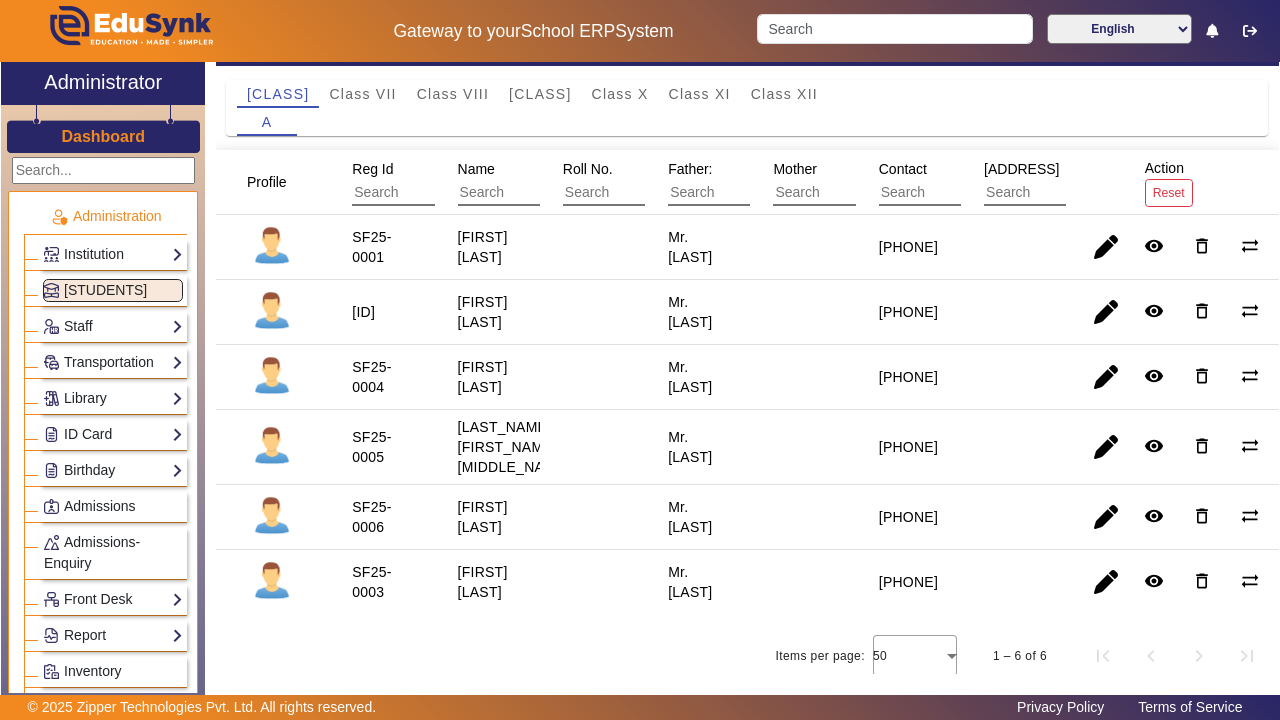 scroll, scrollTop: 57, scrollLeft: 0, axis: vertical 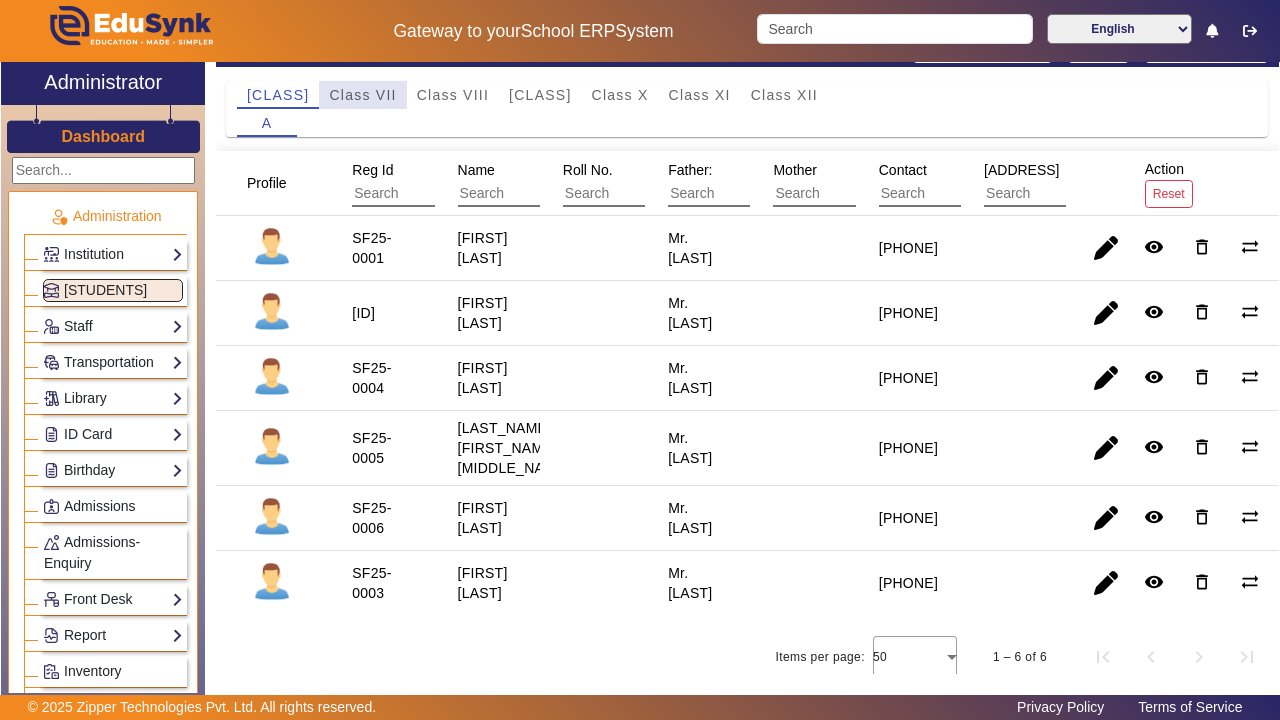 click on "Class VII" at bounding box center [362, 95] 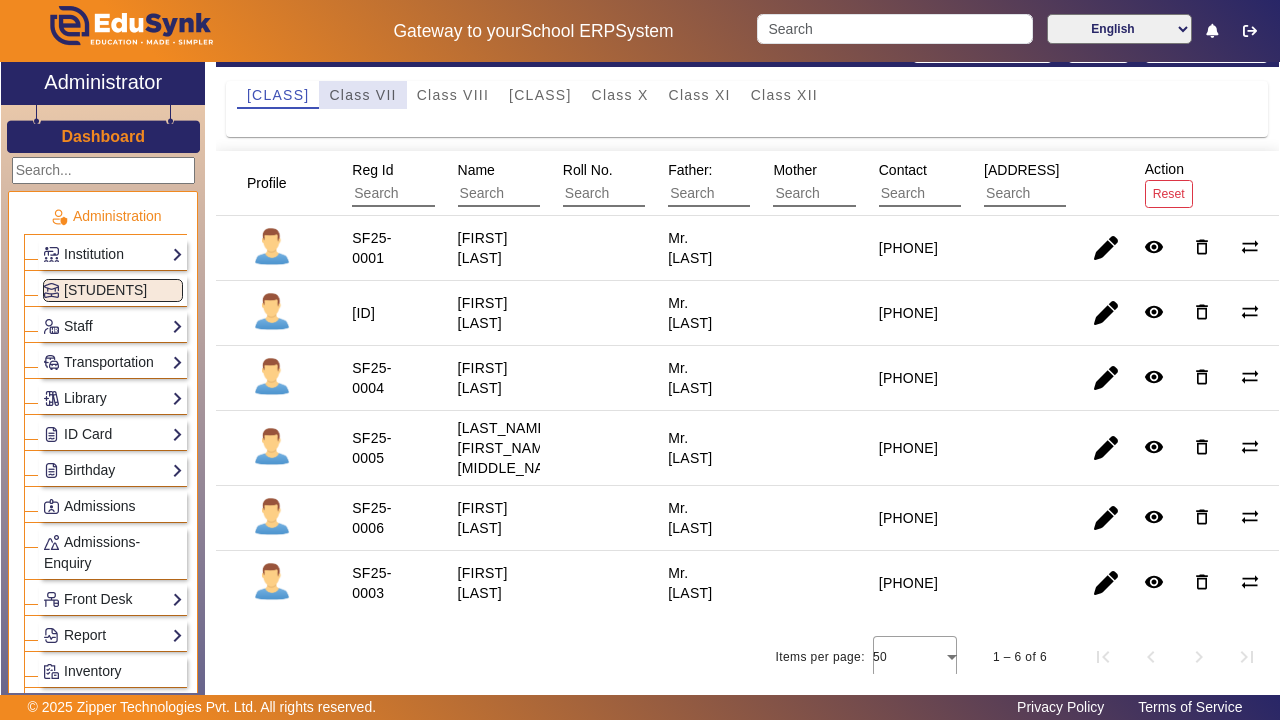 scroll, scrollTop: 0, scrollLeft: 0, axis: both 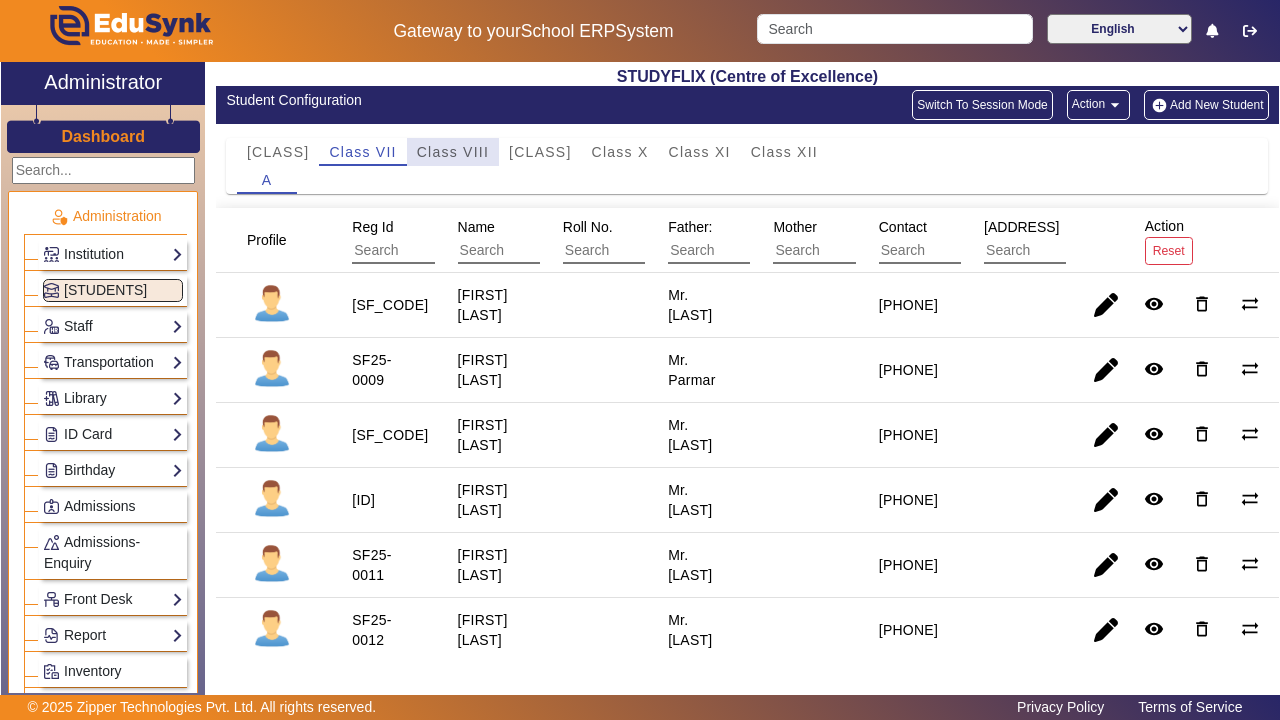 click on "Class VIII" at bounding box center [453, 152] 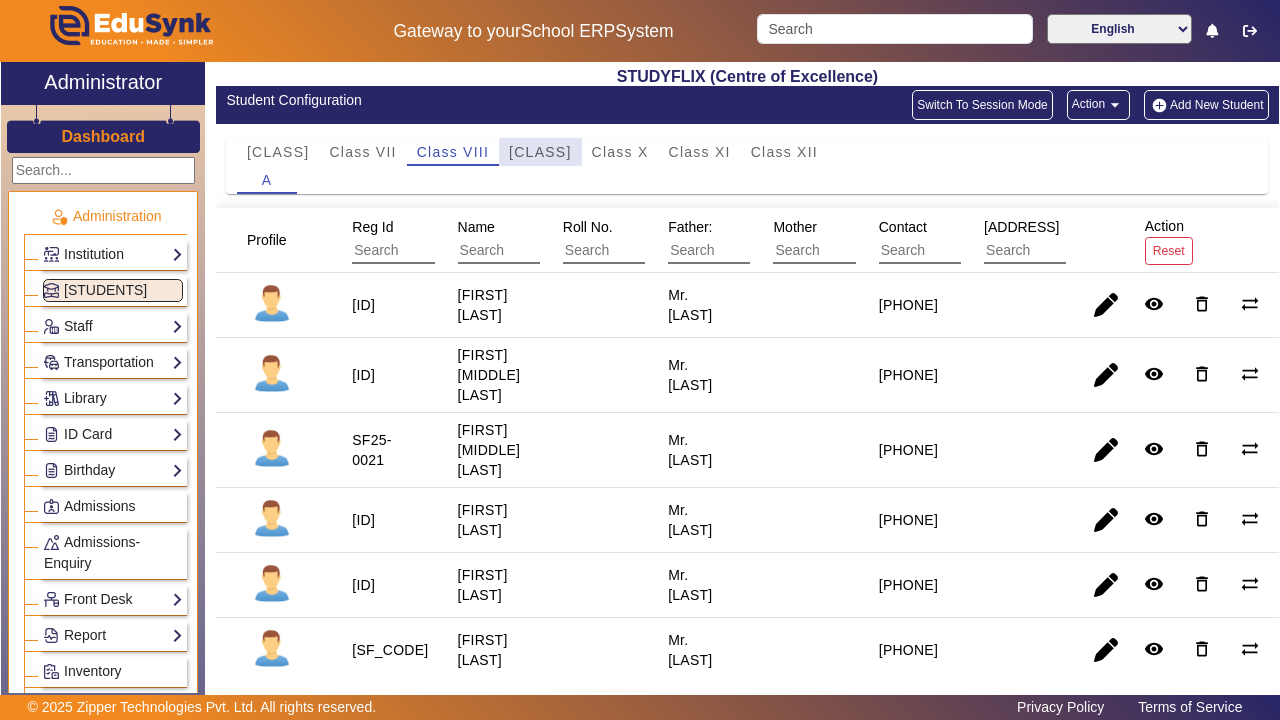 click on "[CLASS]" at bounding box center (540, 152) 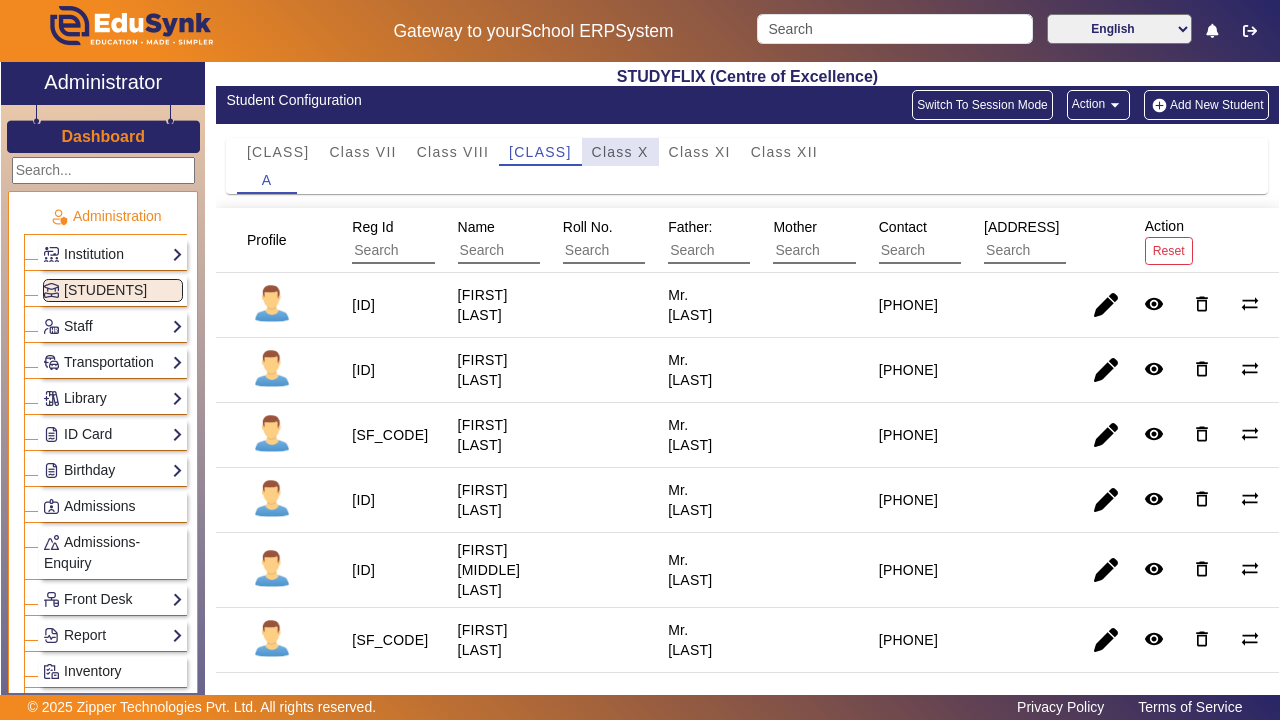 click on "Class X" at bounding box center (620, 152) 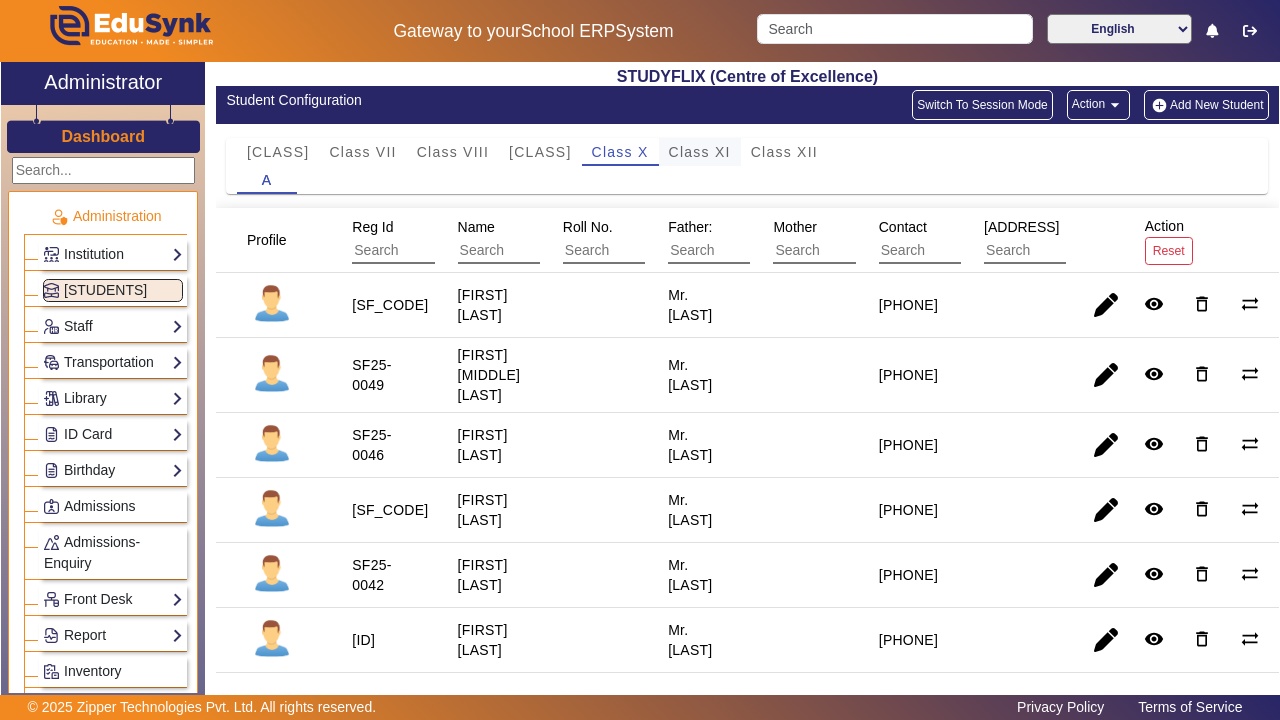 click on "Class XI" at bounding box center (700, 152) 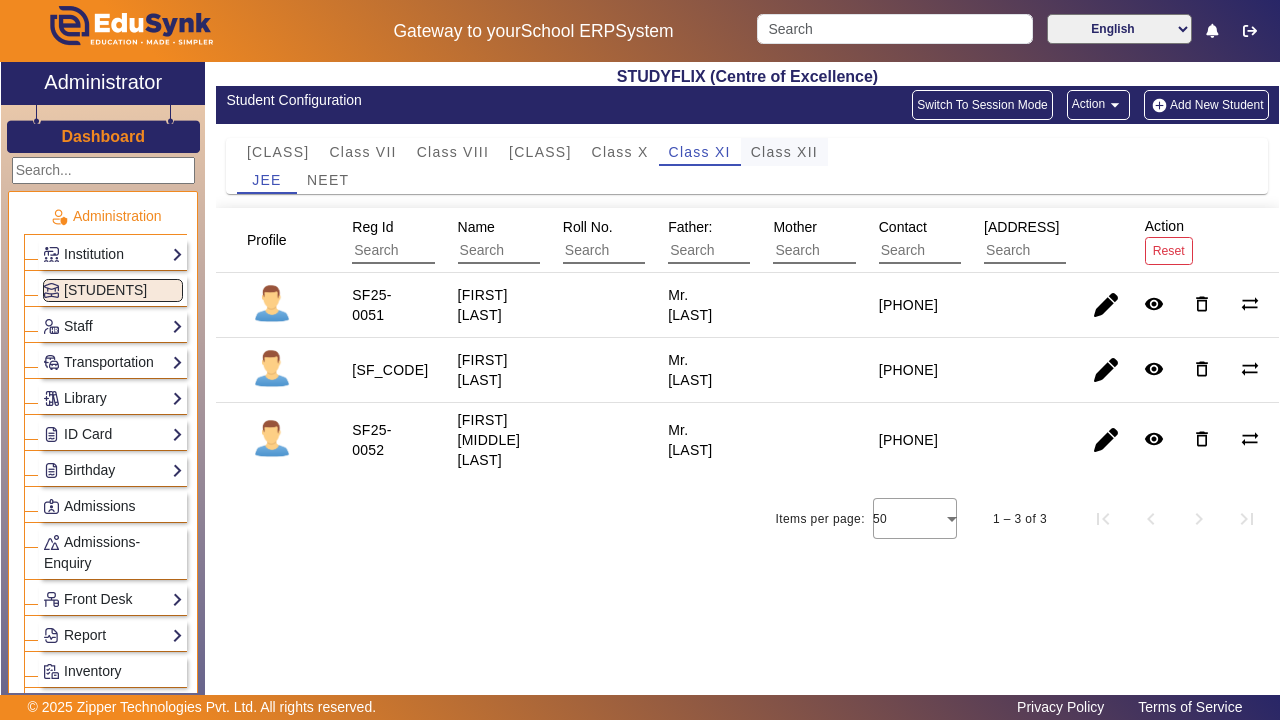 click on "Class XII" at bounding box center (784, 152) 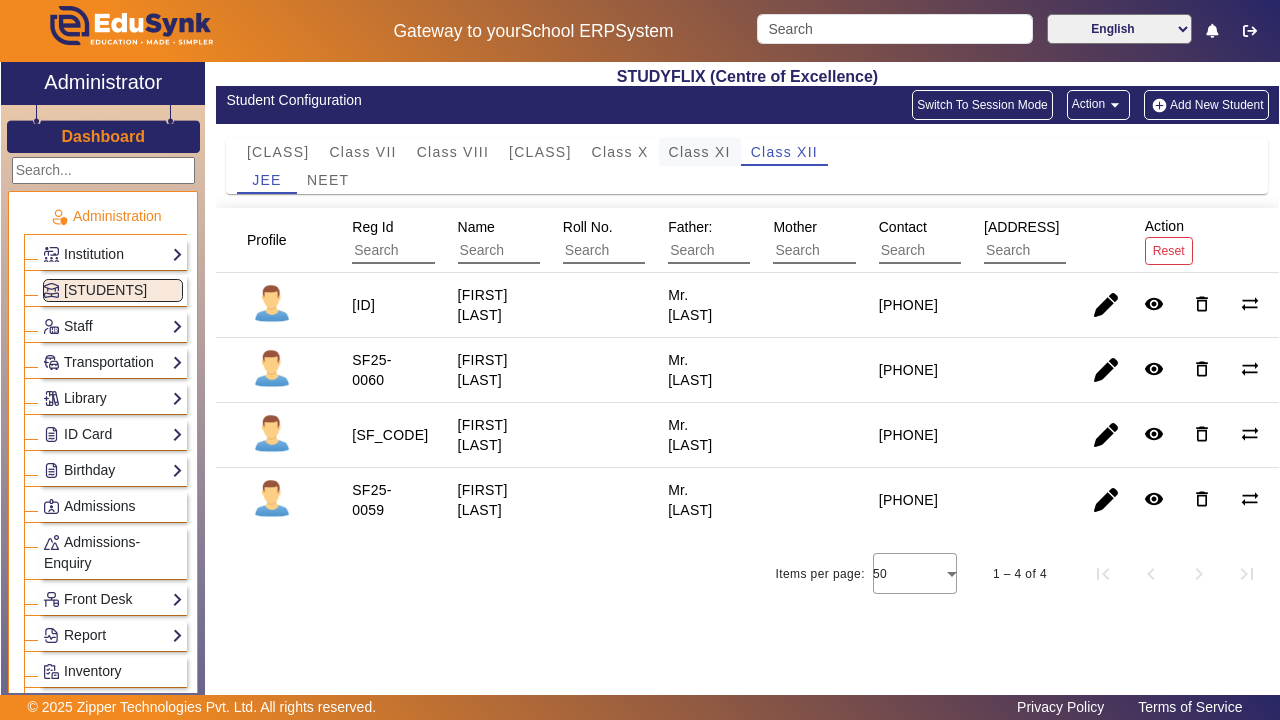click on "Class XI" at bounding box center [700, 152] 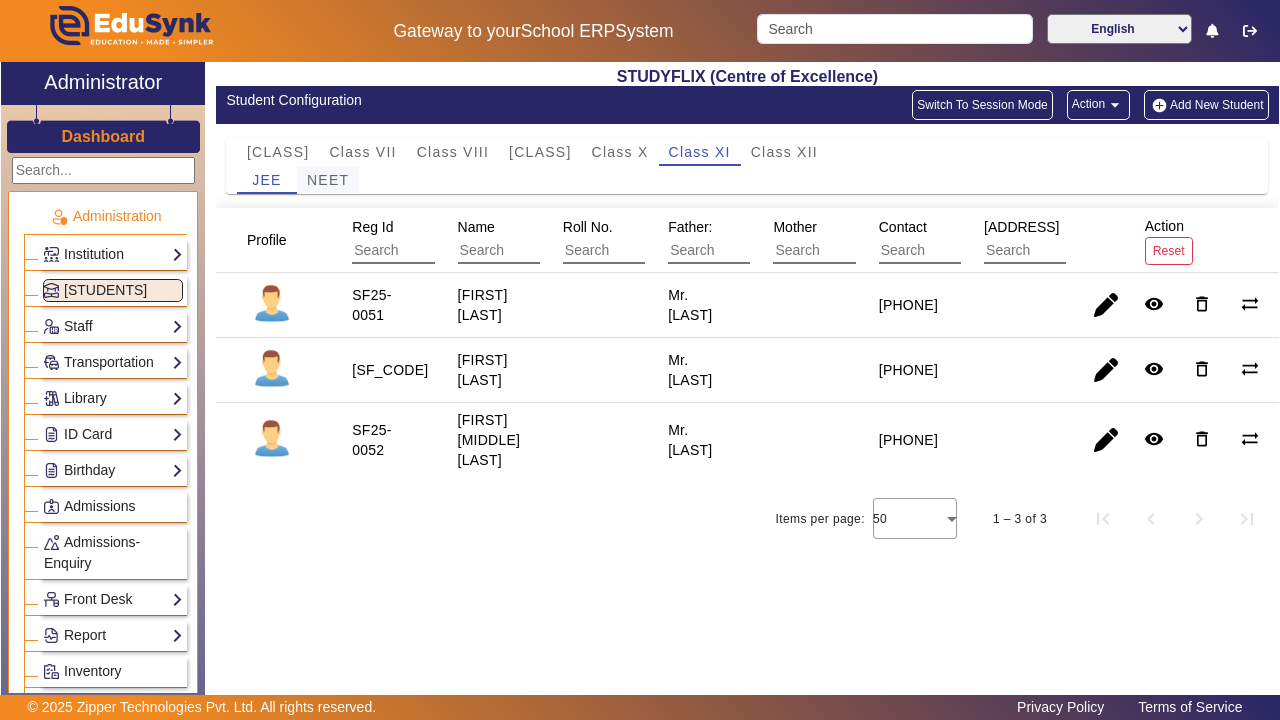 click on "NEET" at bounding box center [328, 180] 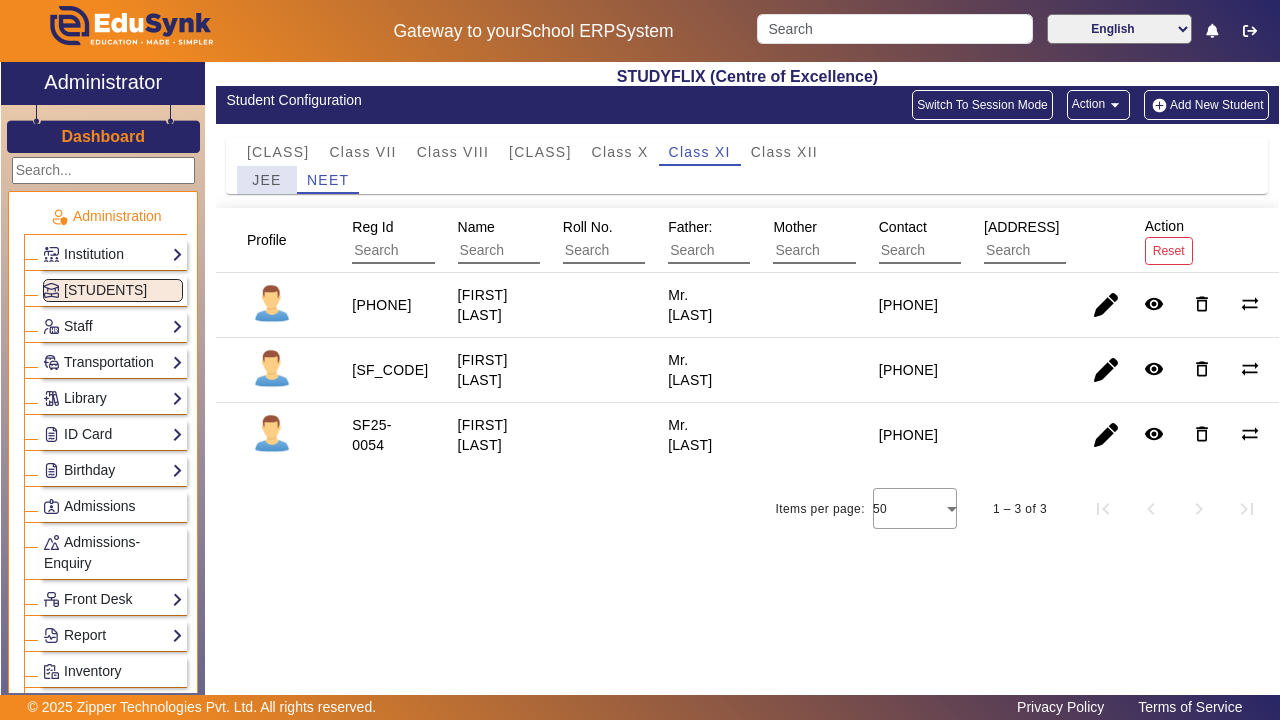 click on "JEE" at bounding box center [266, 180] 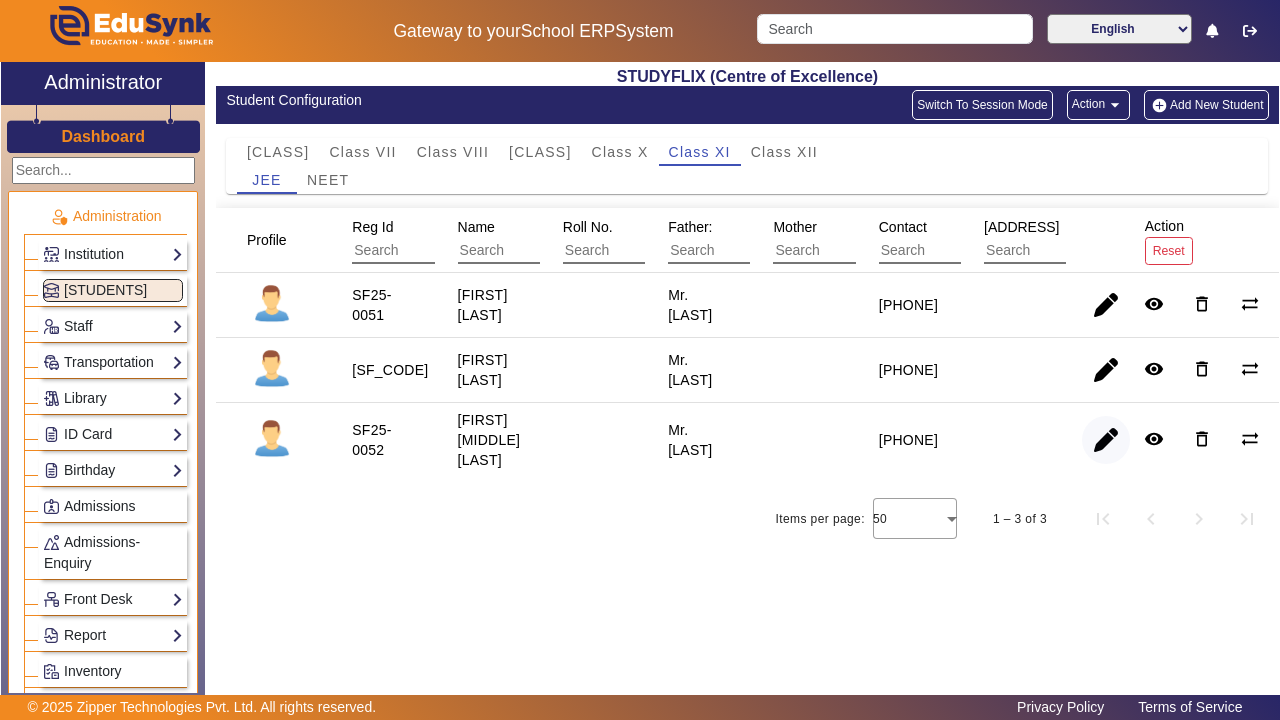 click 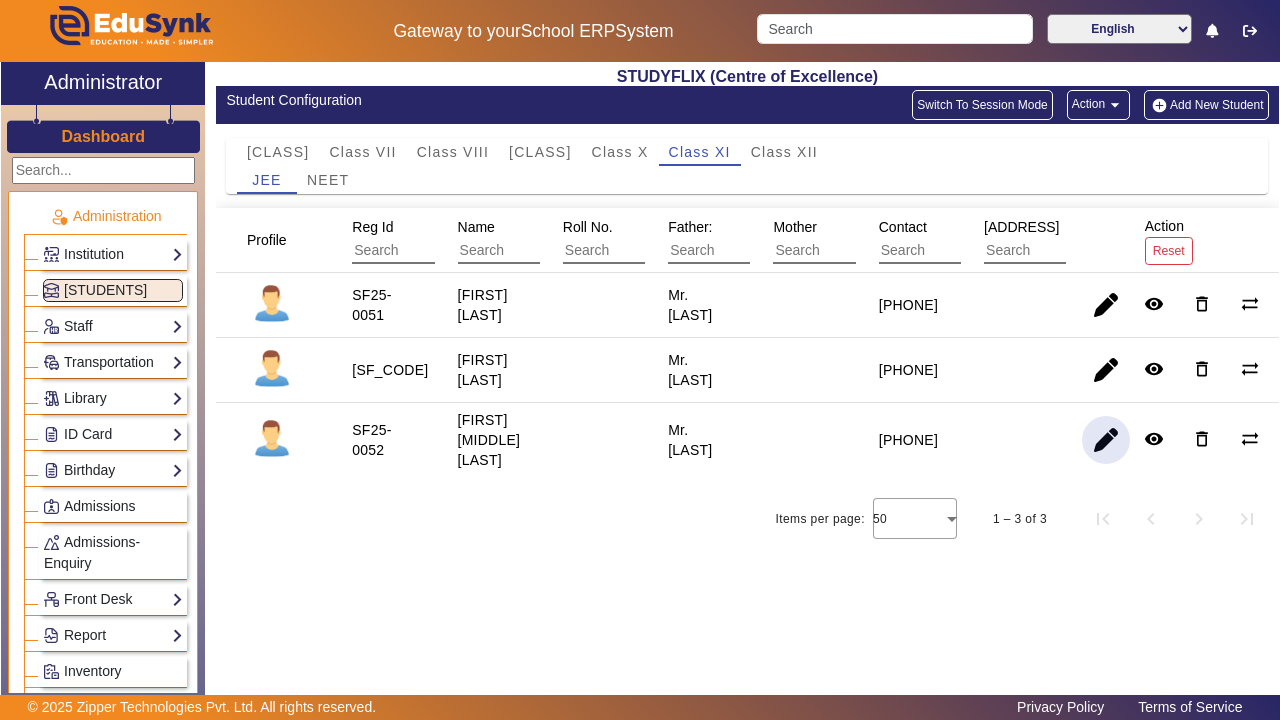 type on "[FIRST] [MIDDLE] [LAST]" 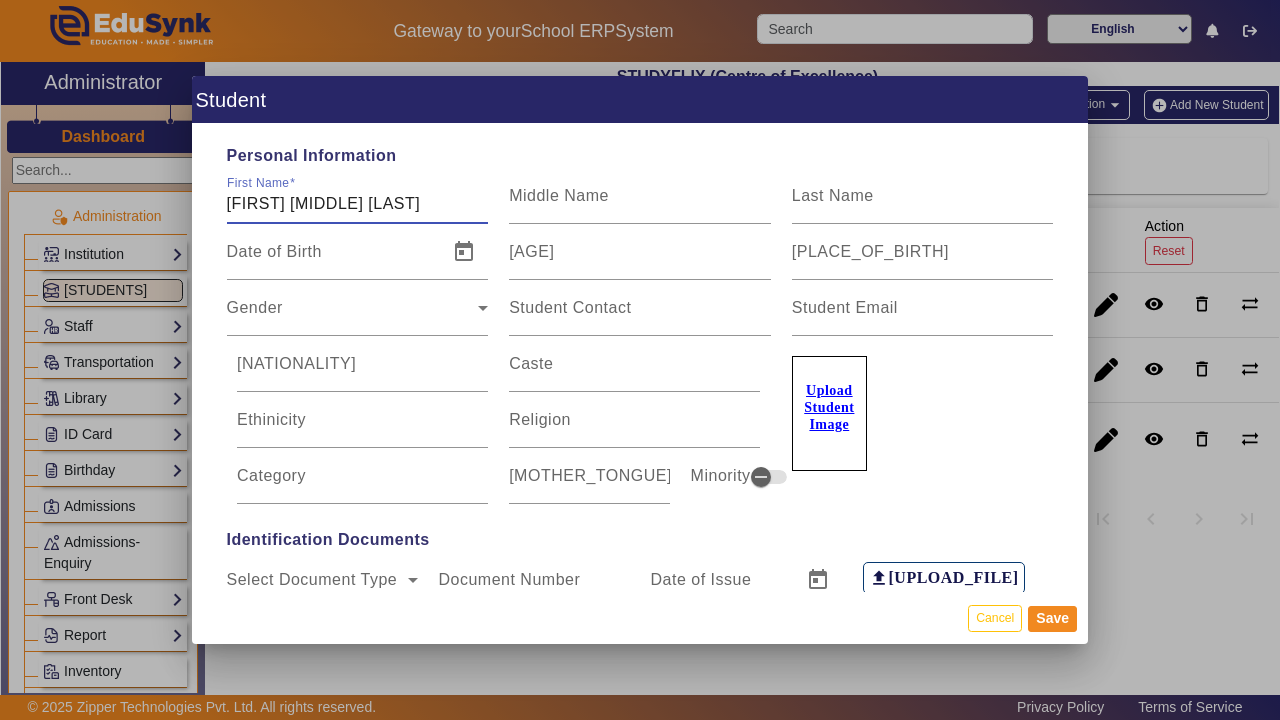 scroll, scrollTop: 0, scrollLeft: 0, axis: both 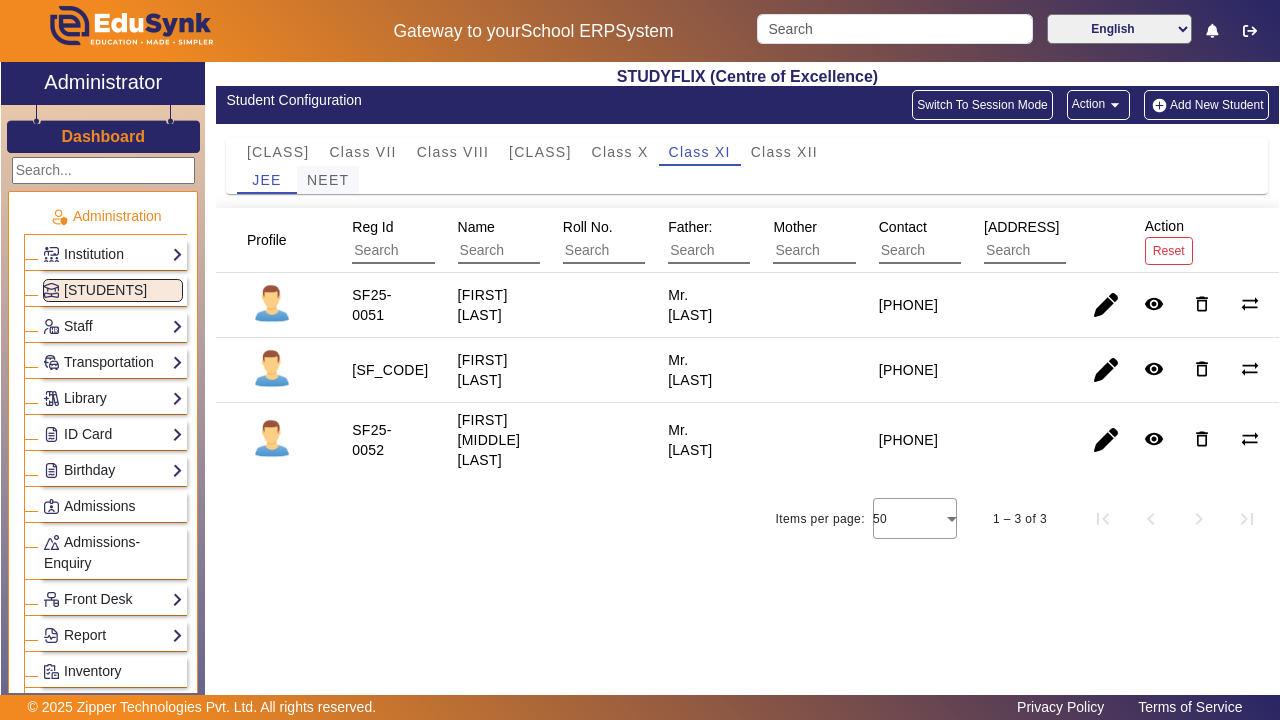 click on "NEET" at bounding box center (328, 180) 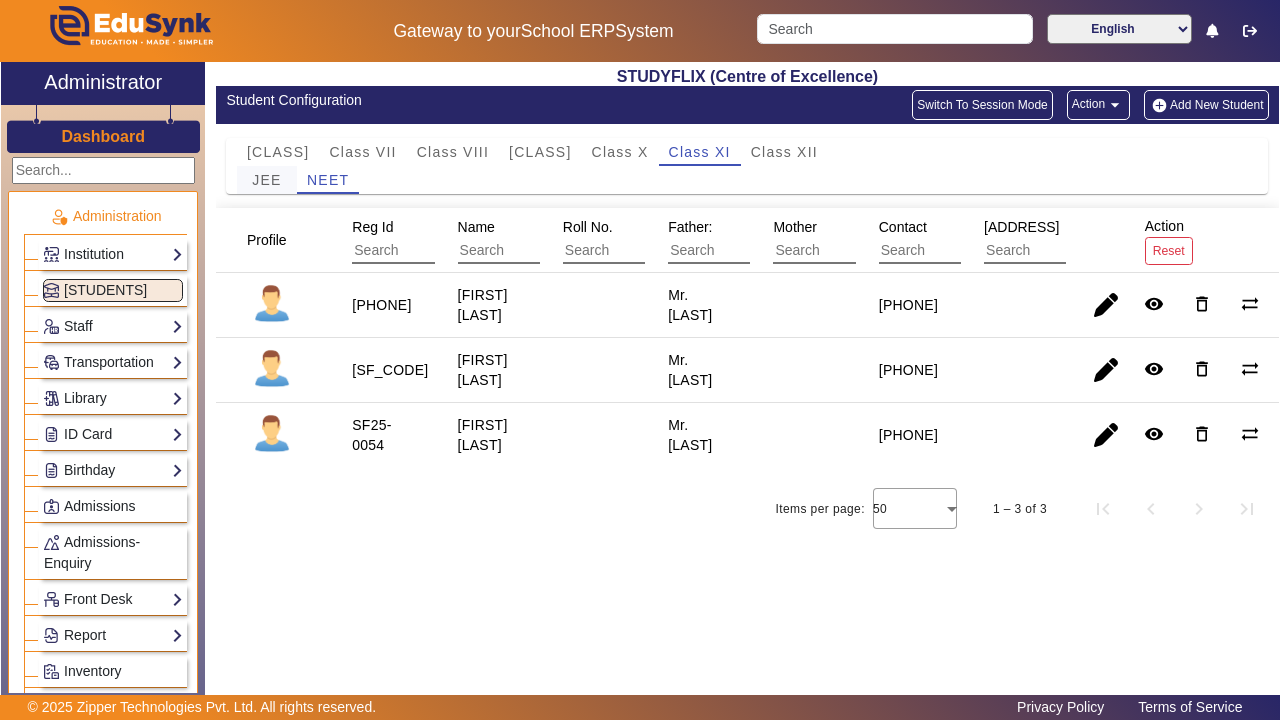 click on "JEE" at bounding box center (266, 180) 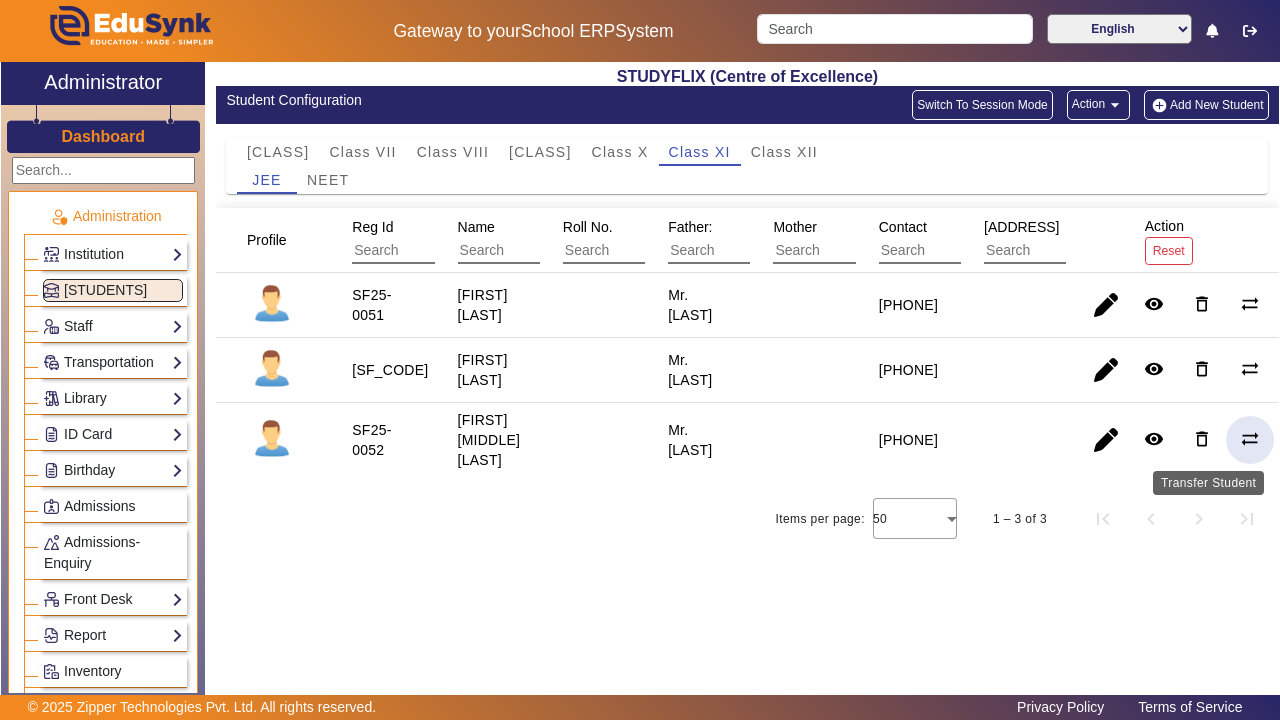 click on "sync_alt" 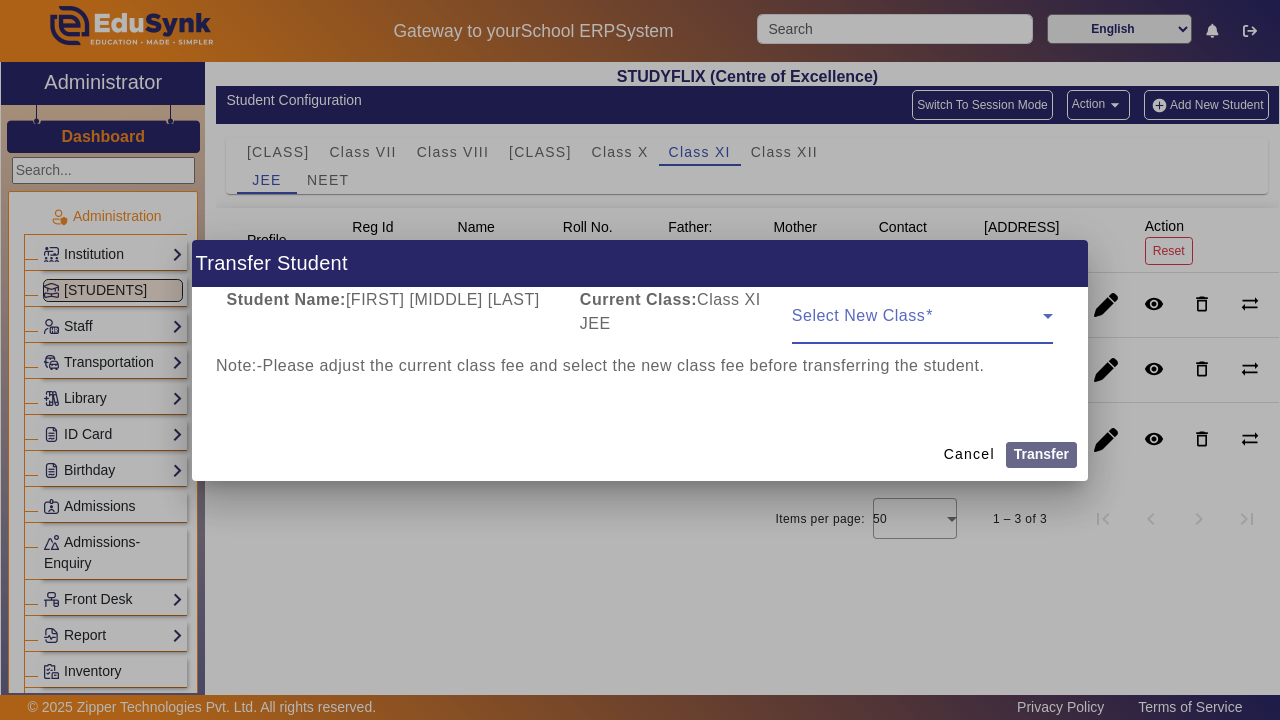 click at bounding box center [918, 324] 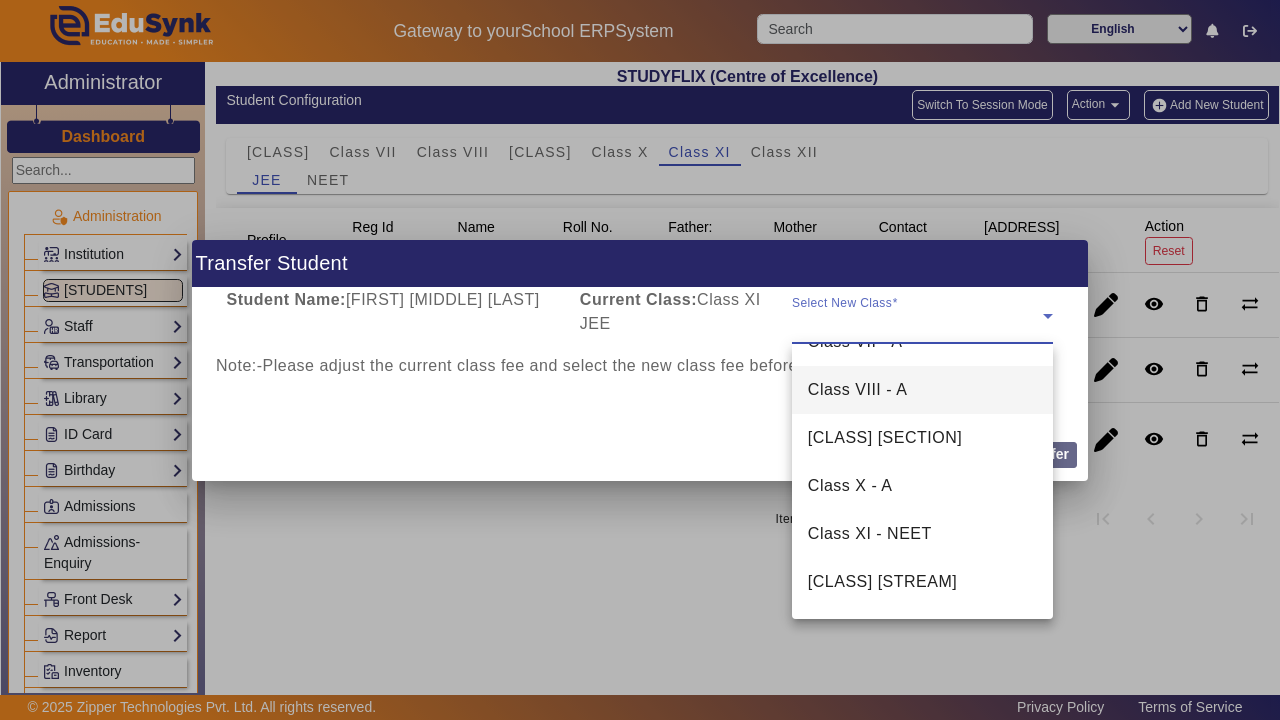 scroll, scrollTop: 117, scrollLeft: 0, axis: vertical 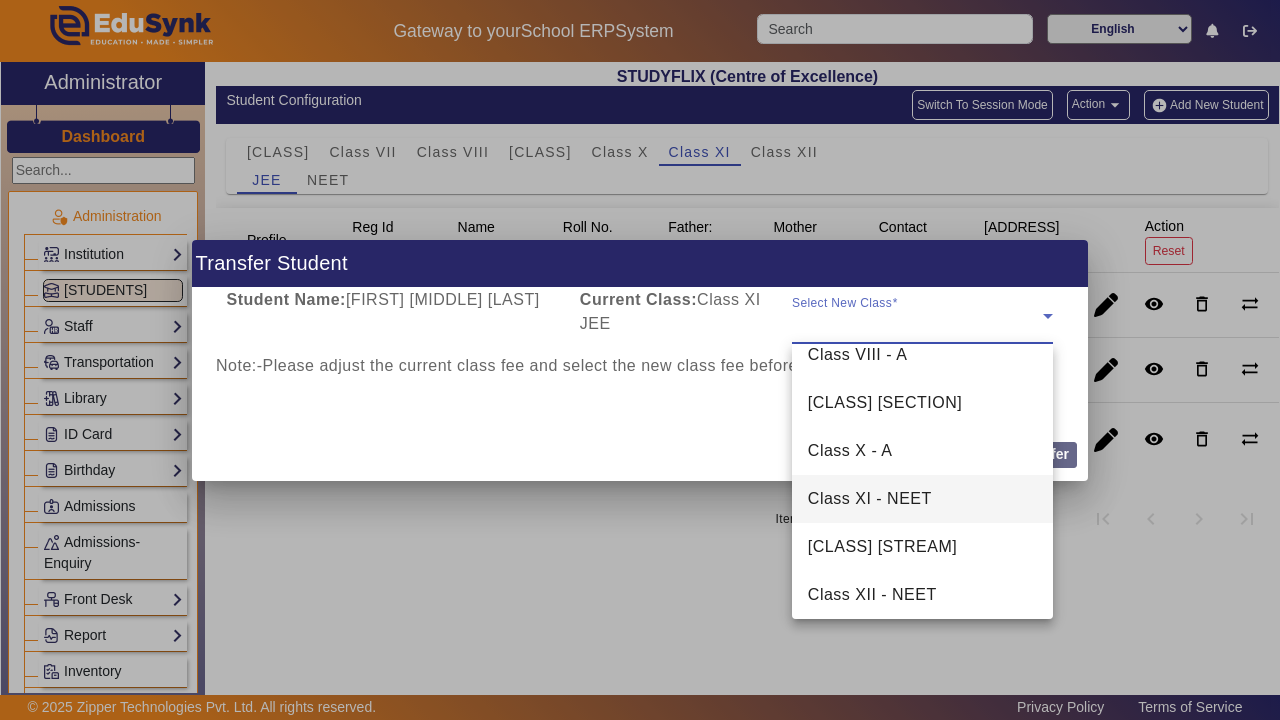 click on "Class XI - NEET" at bounding box center (870, 499) 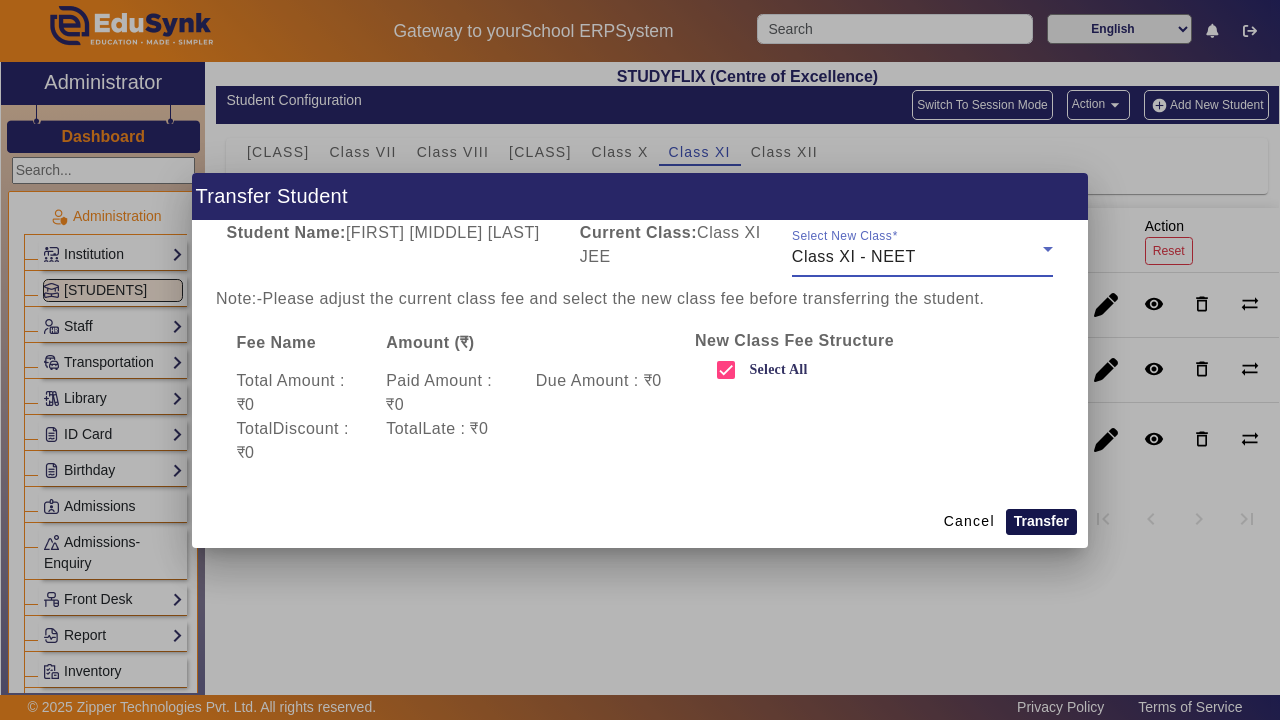 click on "Transfer" 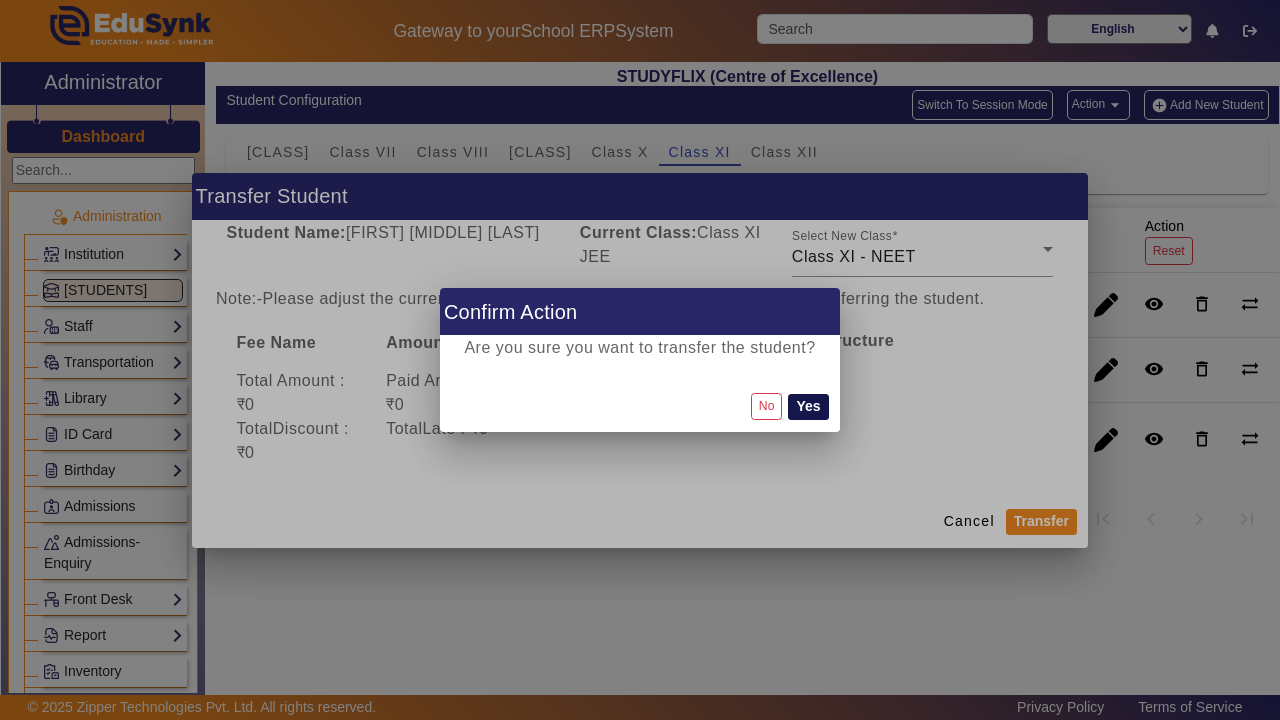 click on "Yes" at bounding box center (808, 407) 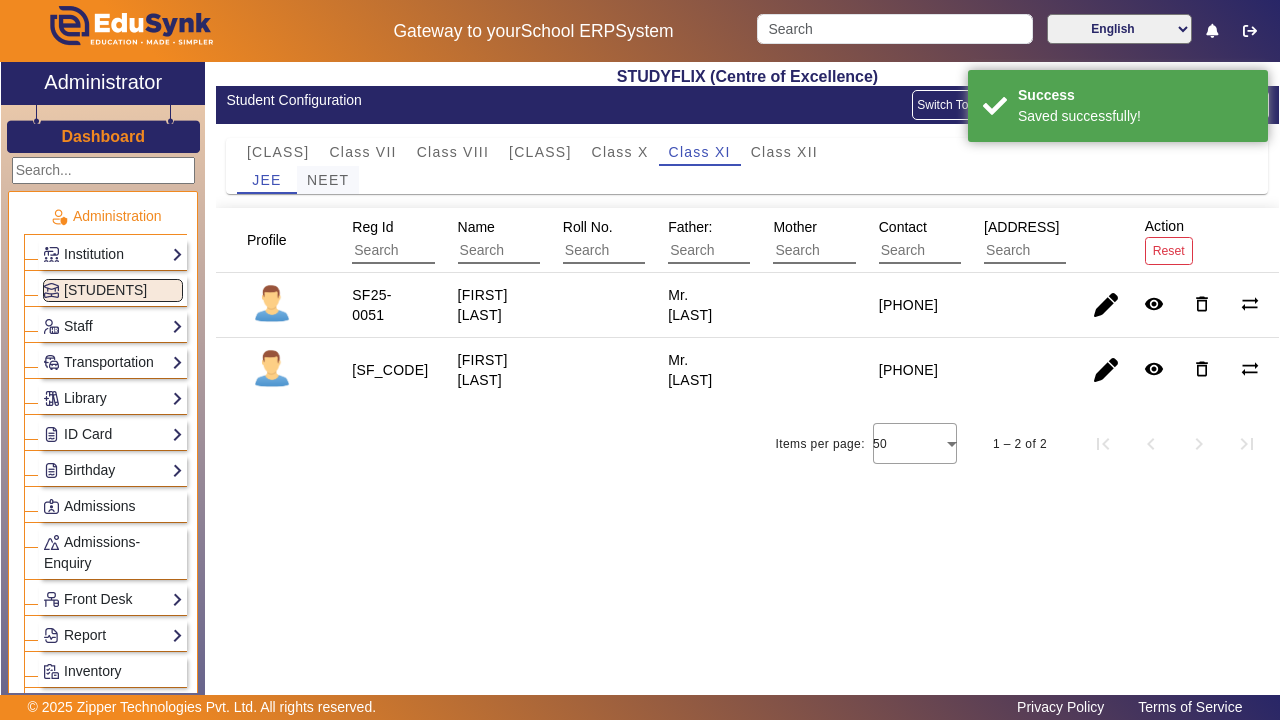 click on "NEET" at bounding box center (328, 180) 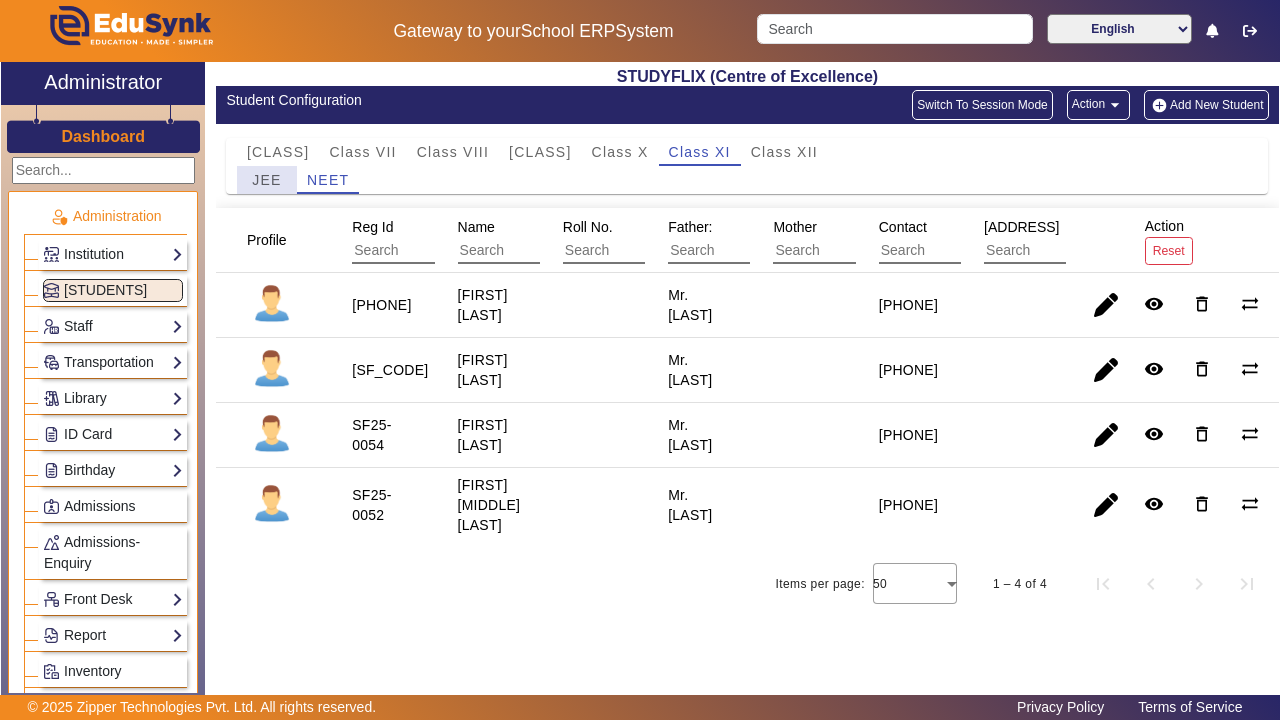 click on "JEE" at bounding box center [266, 180] 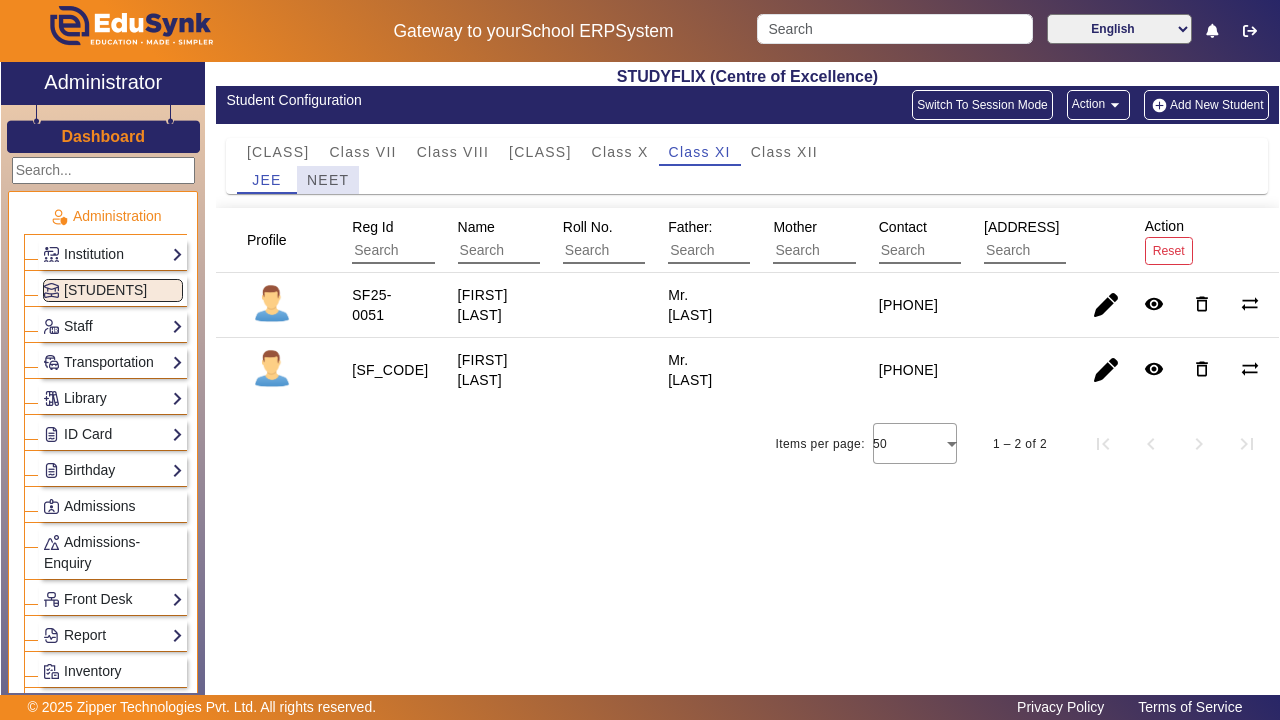 click on "NEET" at bounding box center [328, 180] 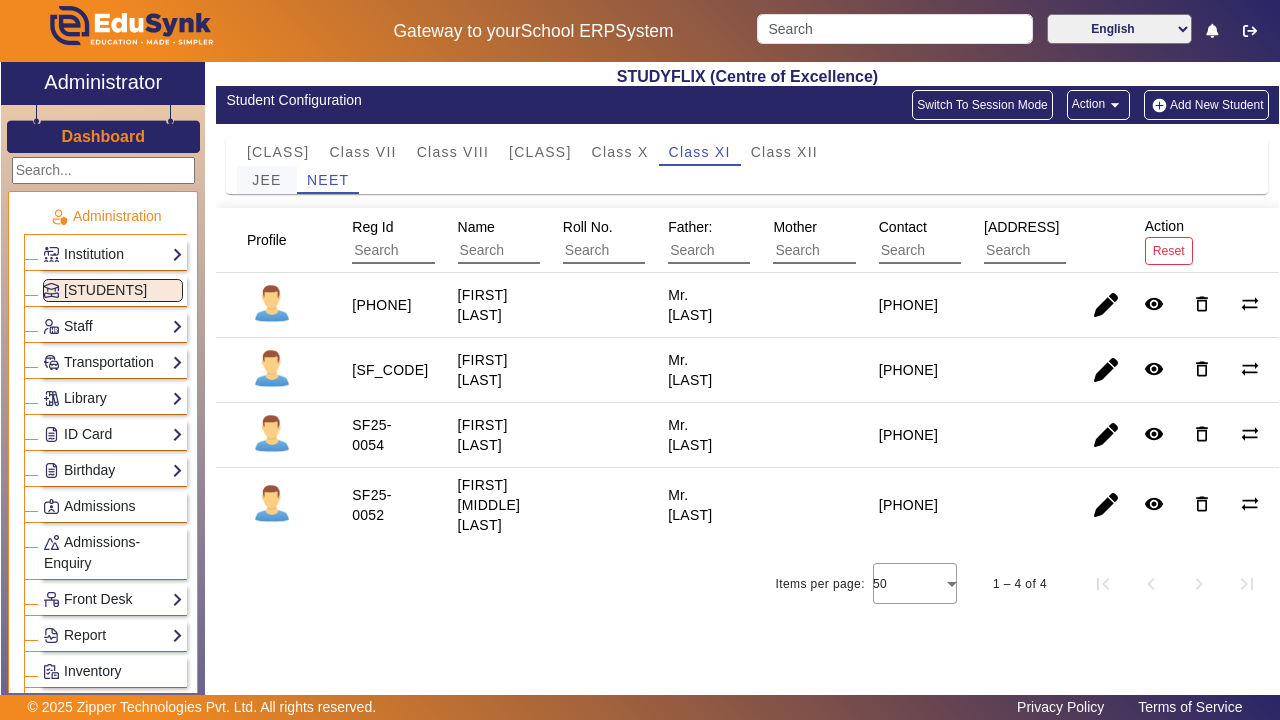 click on "JEE" at bounding box center [266, 180] 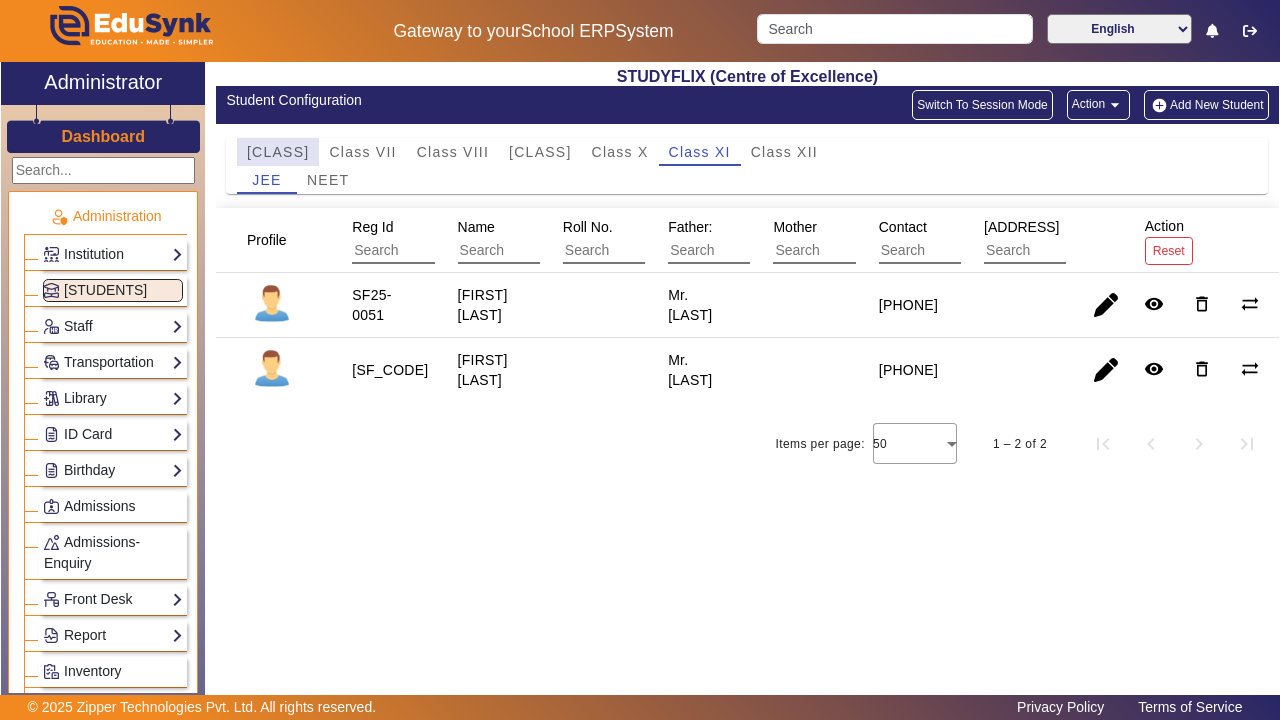 click on "[CLASS]" at bounding box center (278, 152) 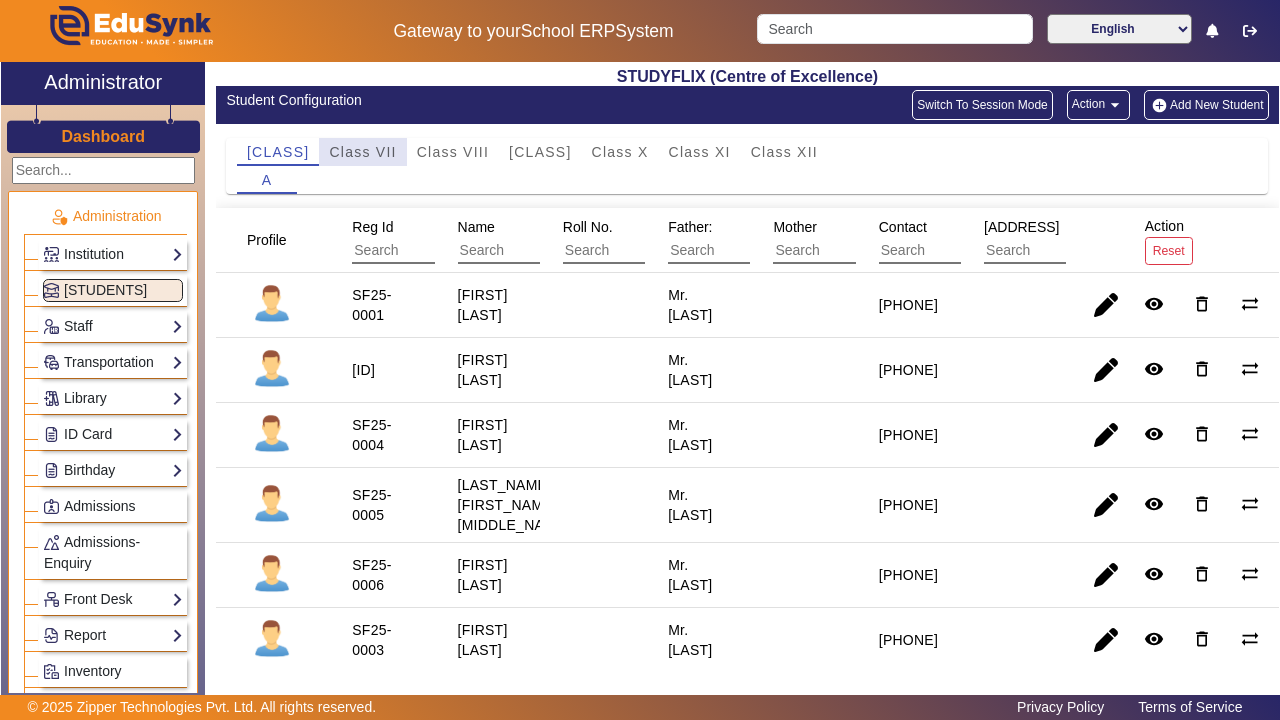 click on "Class VII" at bounding box center (362, 152) 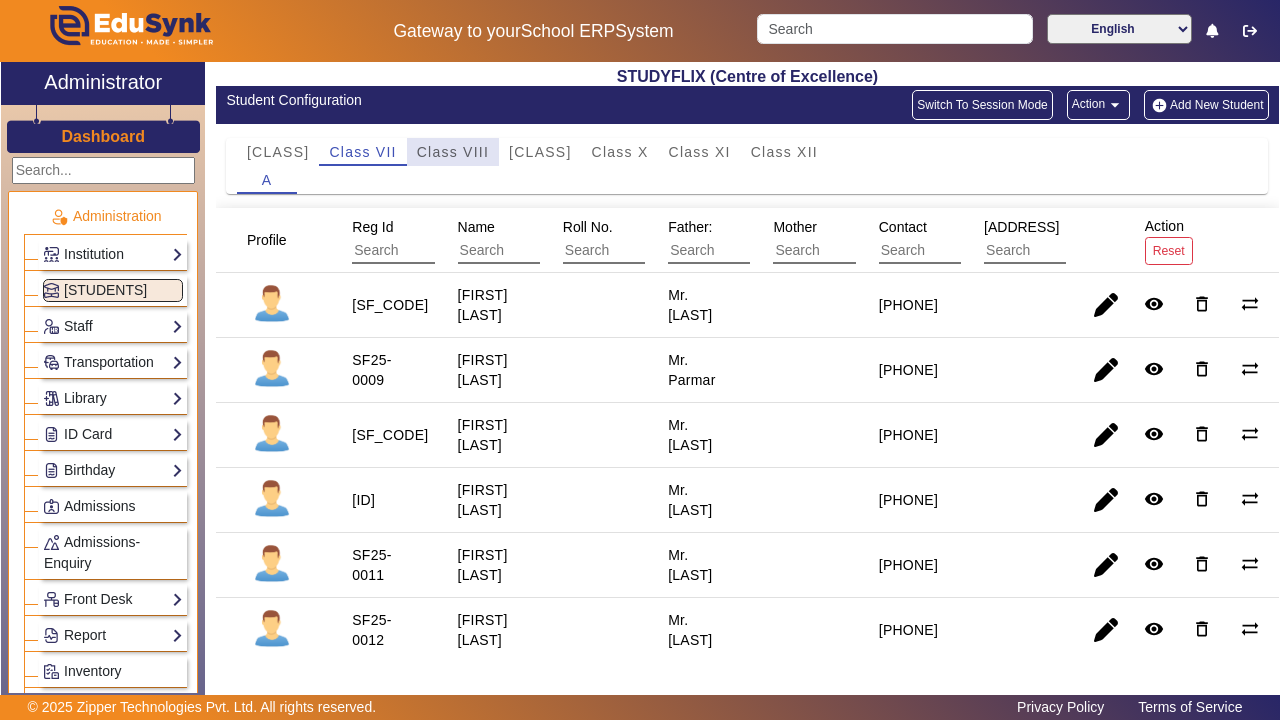 click on "Class VIII" at bounding box center [453, 152] 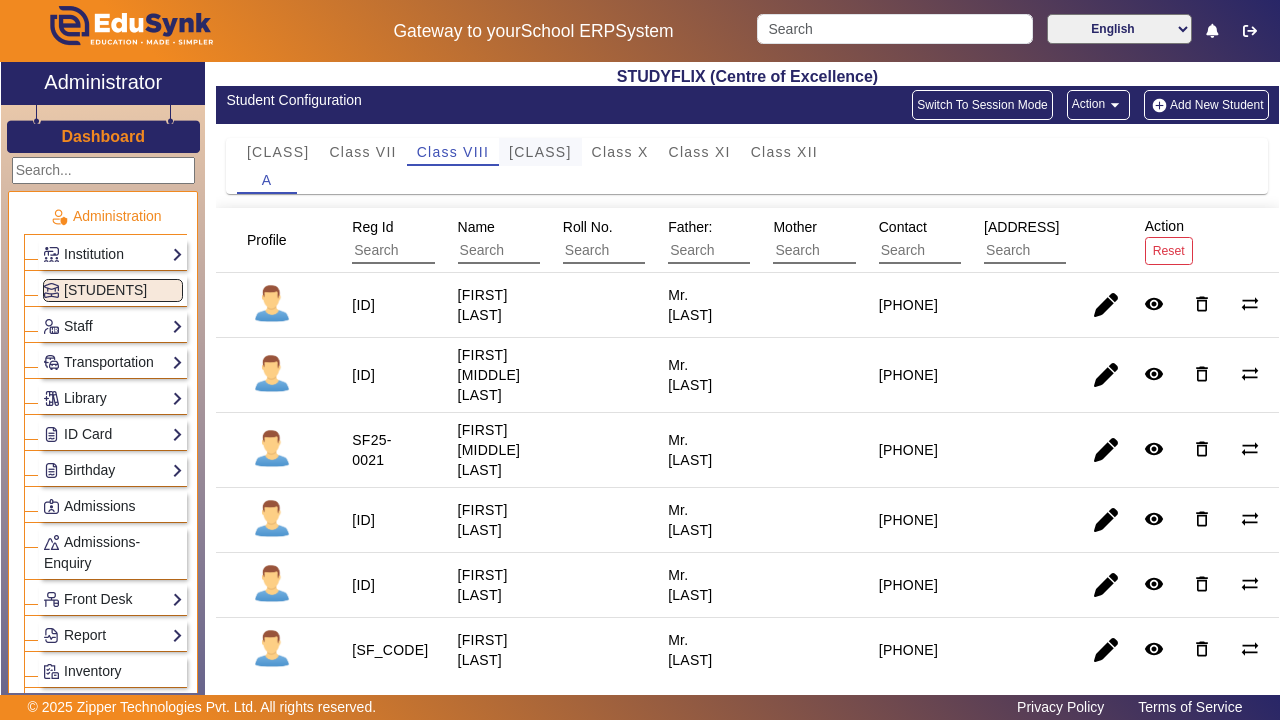click on "[CLASS]" at bounding box center (540, 152) 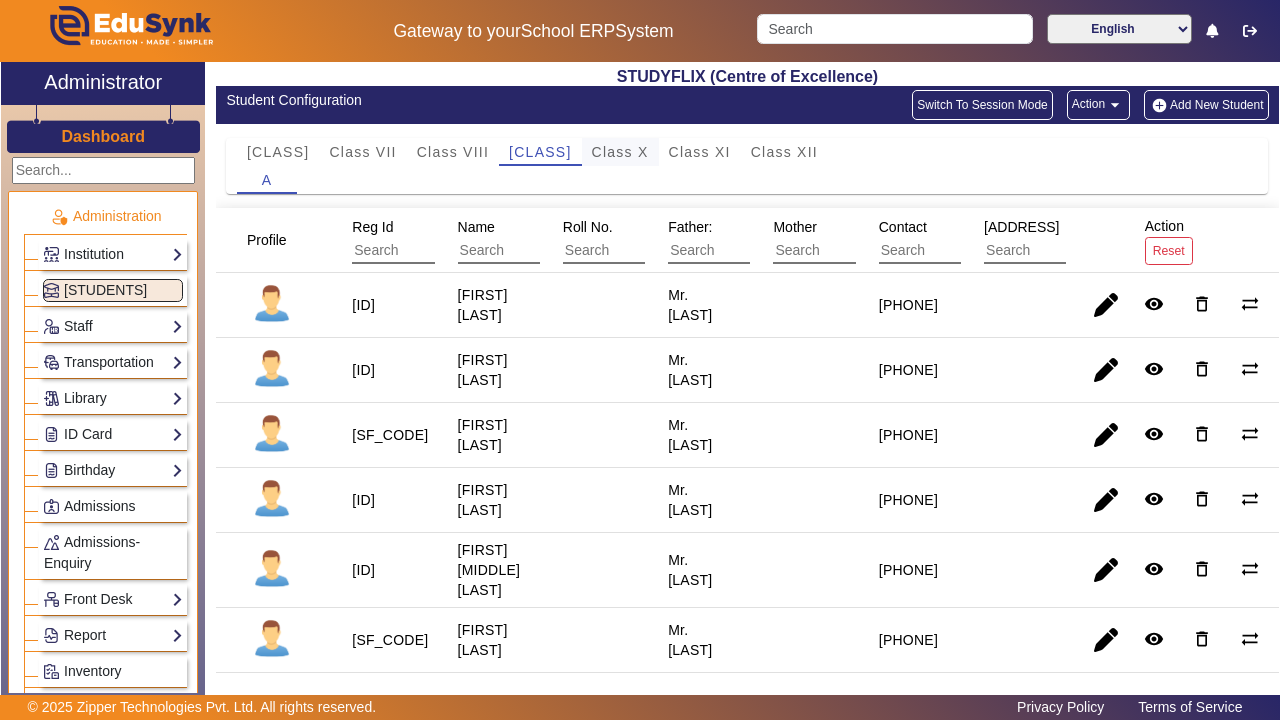 click on "Class X" at bounding box center (620, 152) 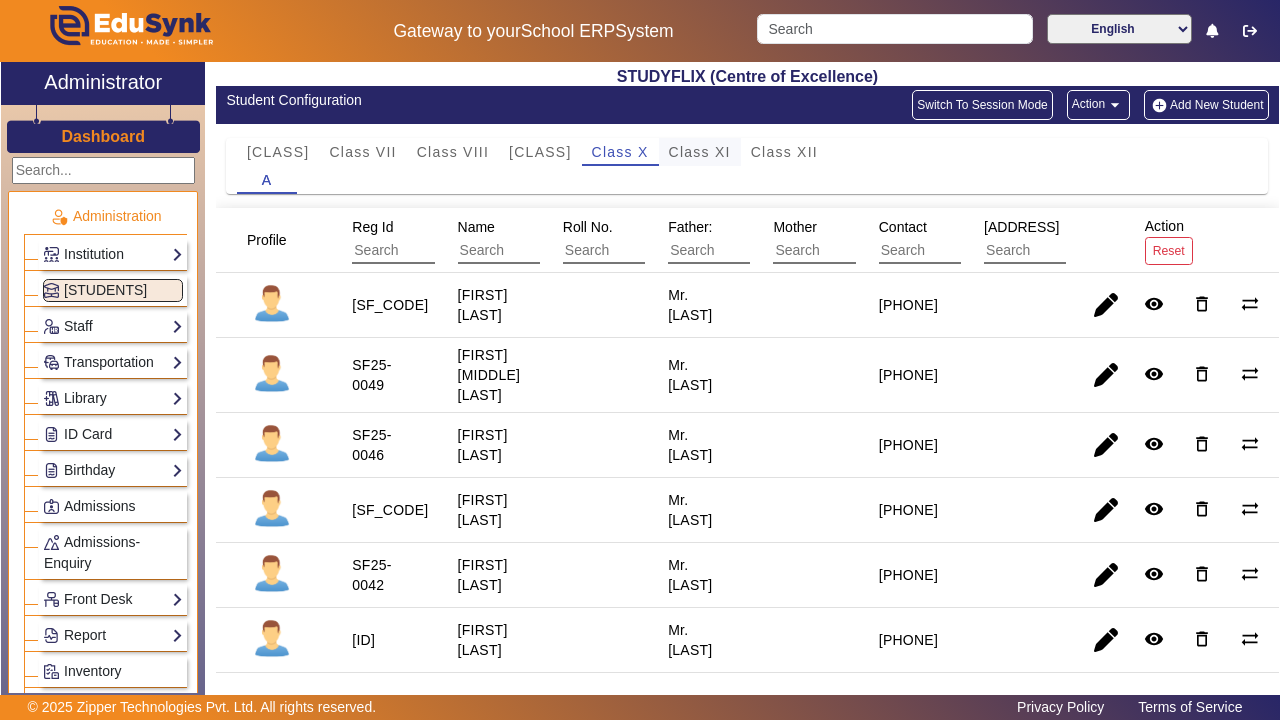 click on "Class XI" at bounding box center (700, 152) 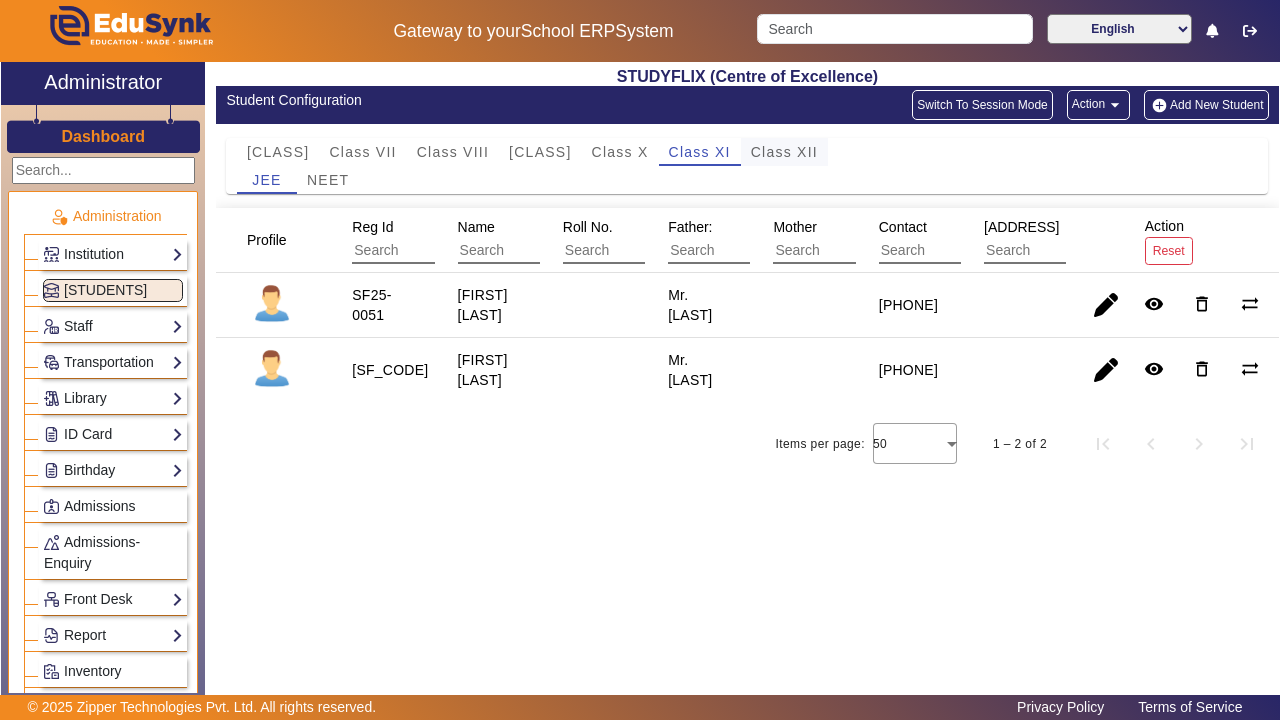 click on "Class XII" at bounding box center [784, 152] 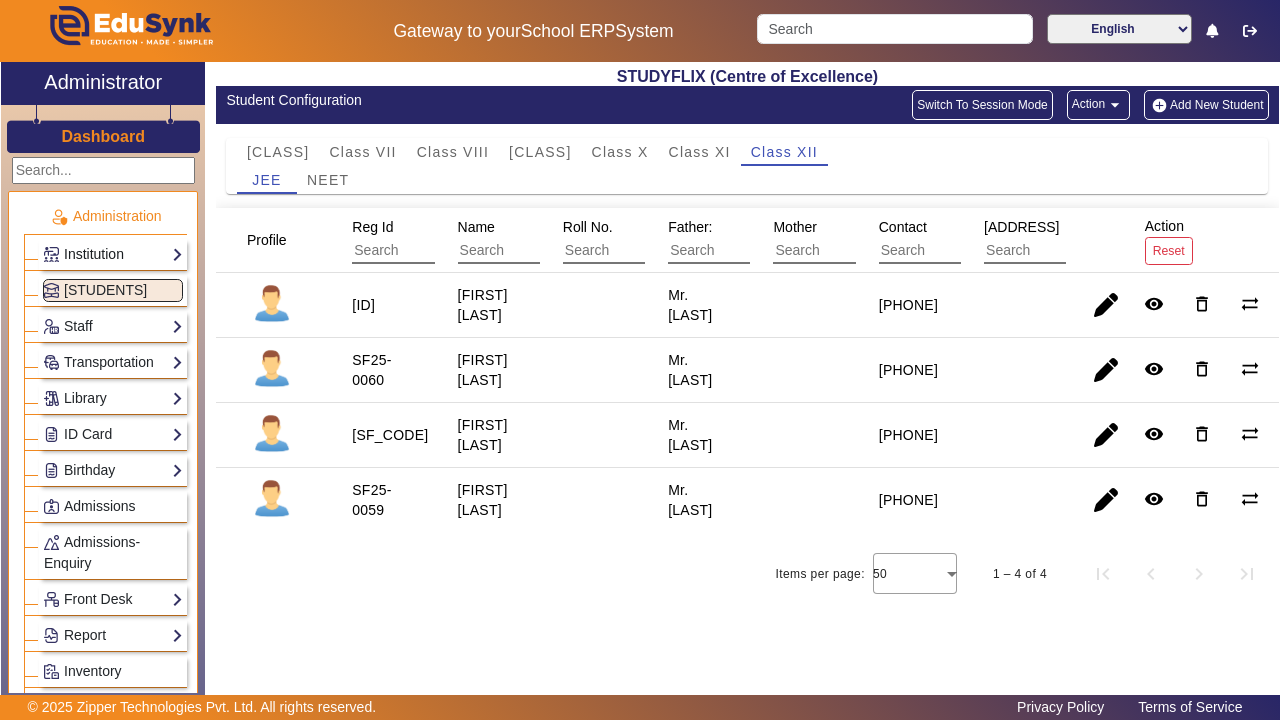 click on "Institution" 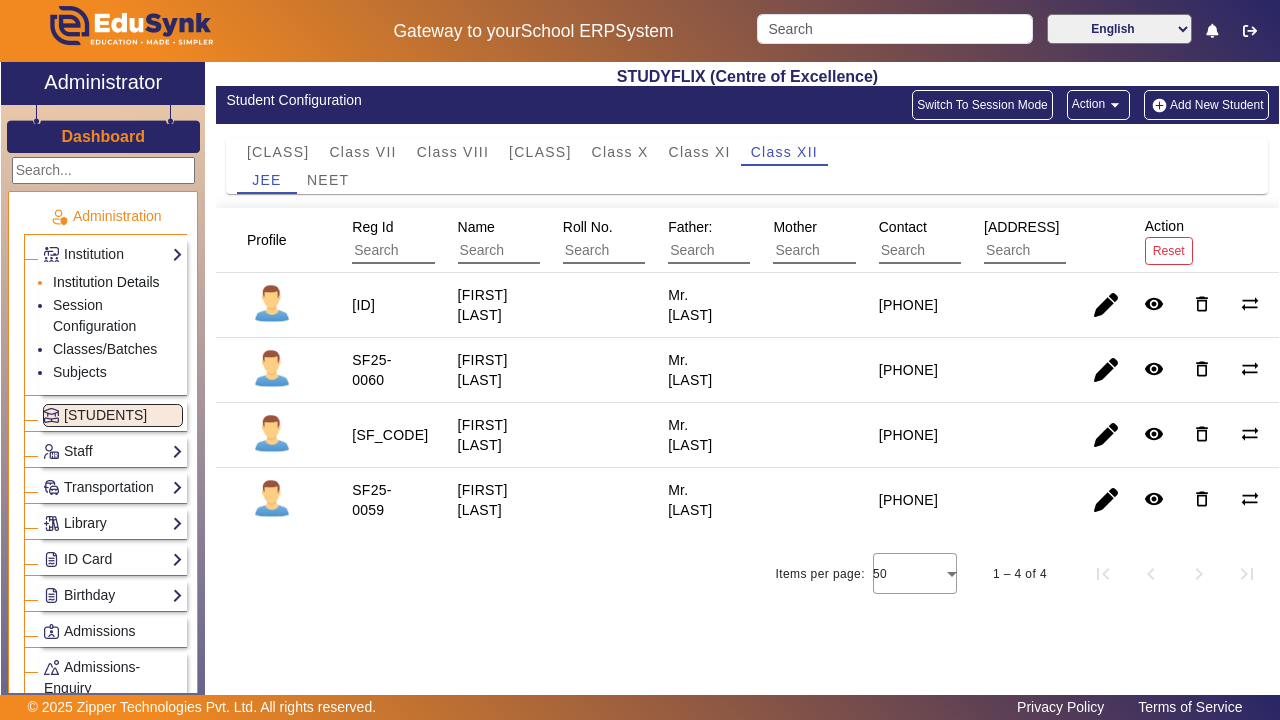 click on "Institution Details" 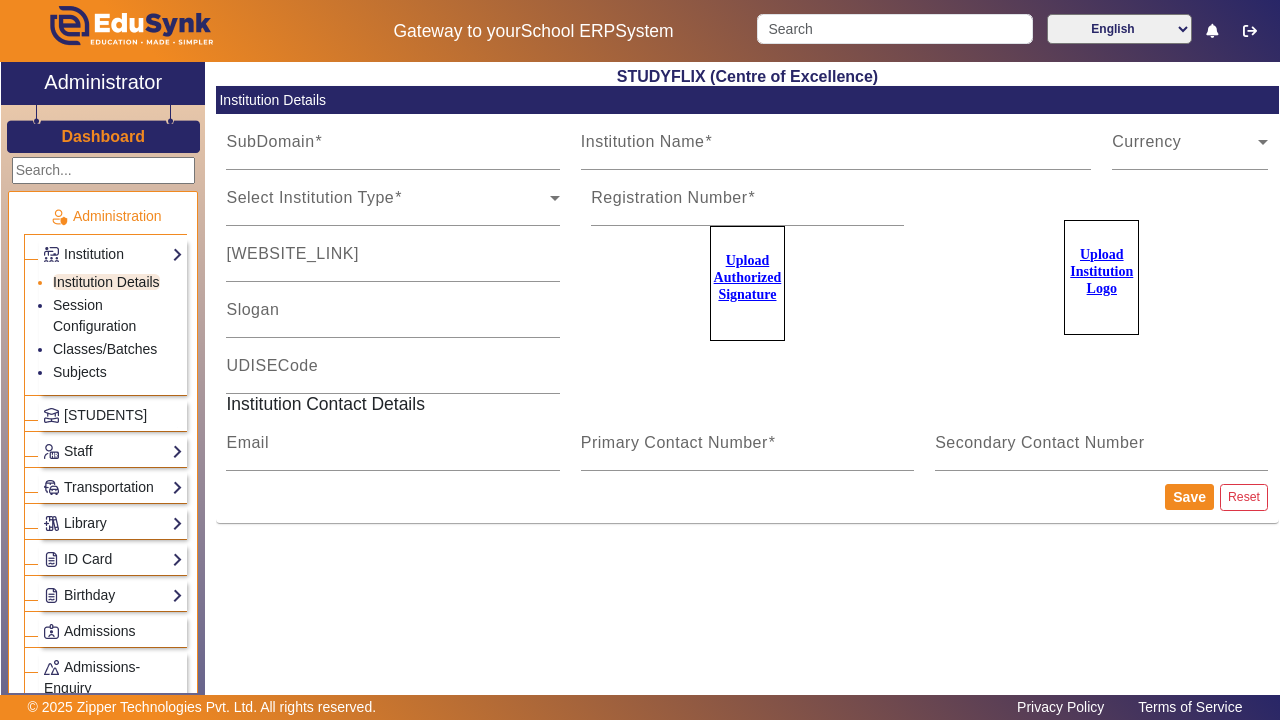 type on "[BRAND_NAME]" 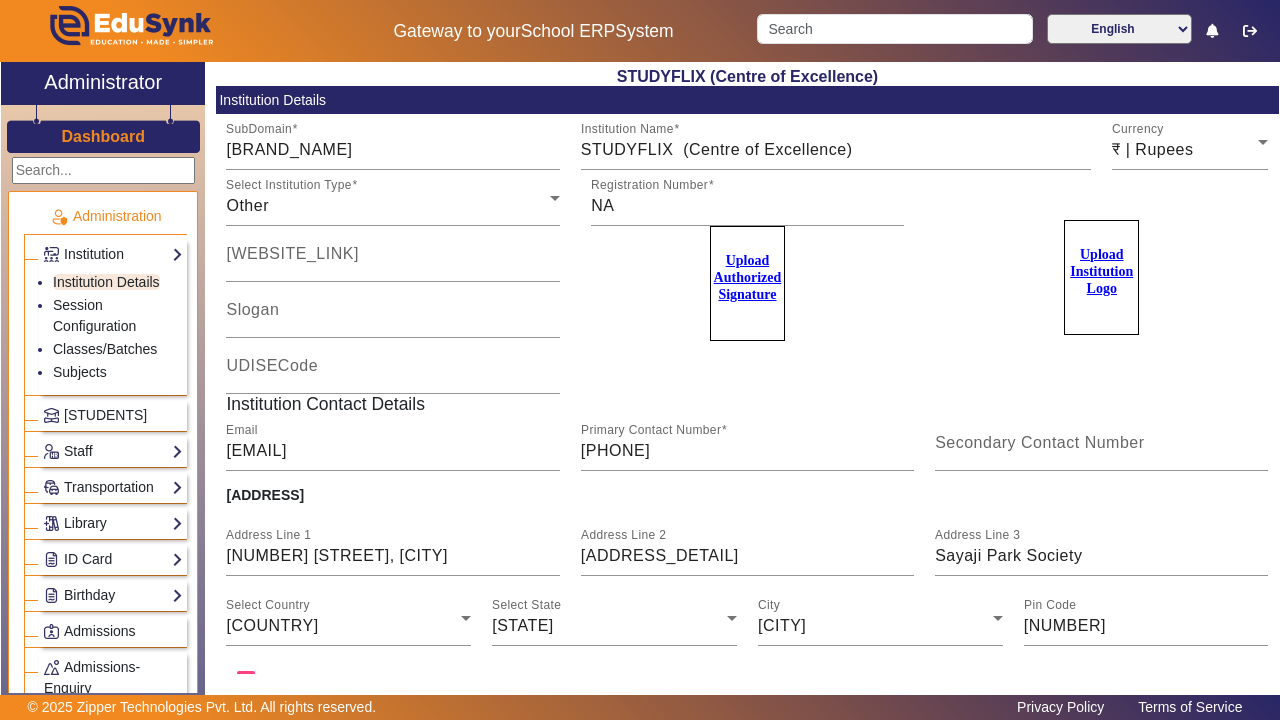 scroll, scrollTop: 0, scrollLeft: 0, axis: both 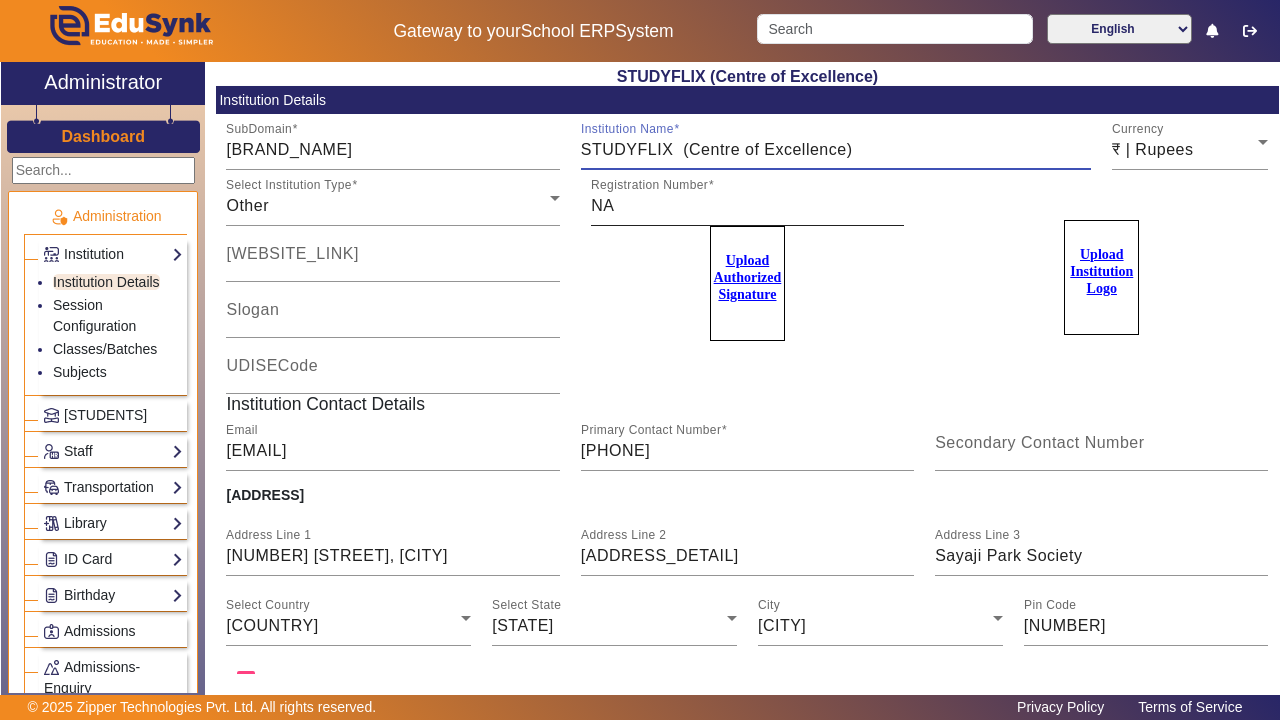 click on "Registration Number NA" 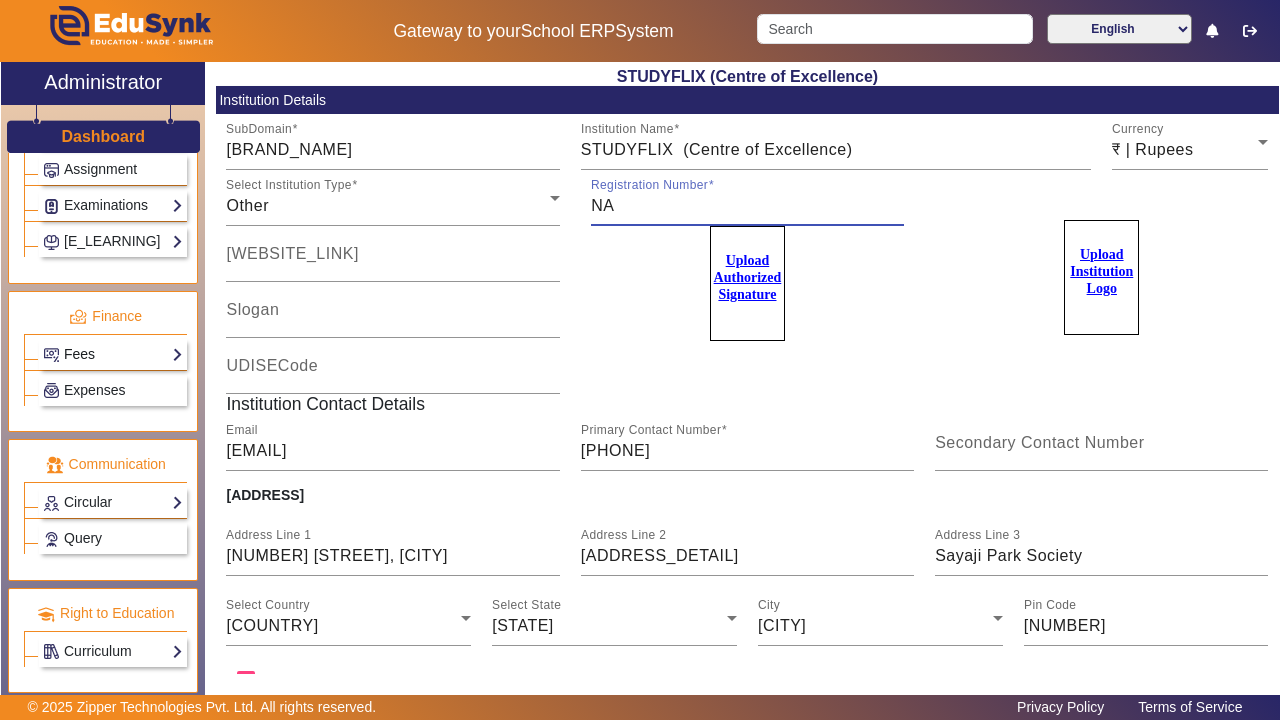 scroll, scrollTop: 1099, scrollLeft: 0, axis: vertical 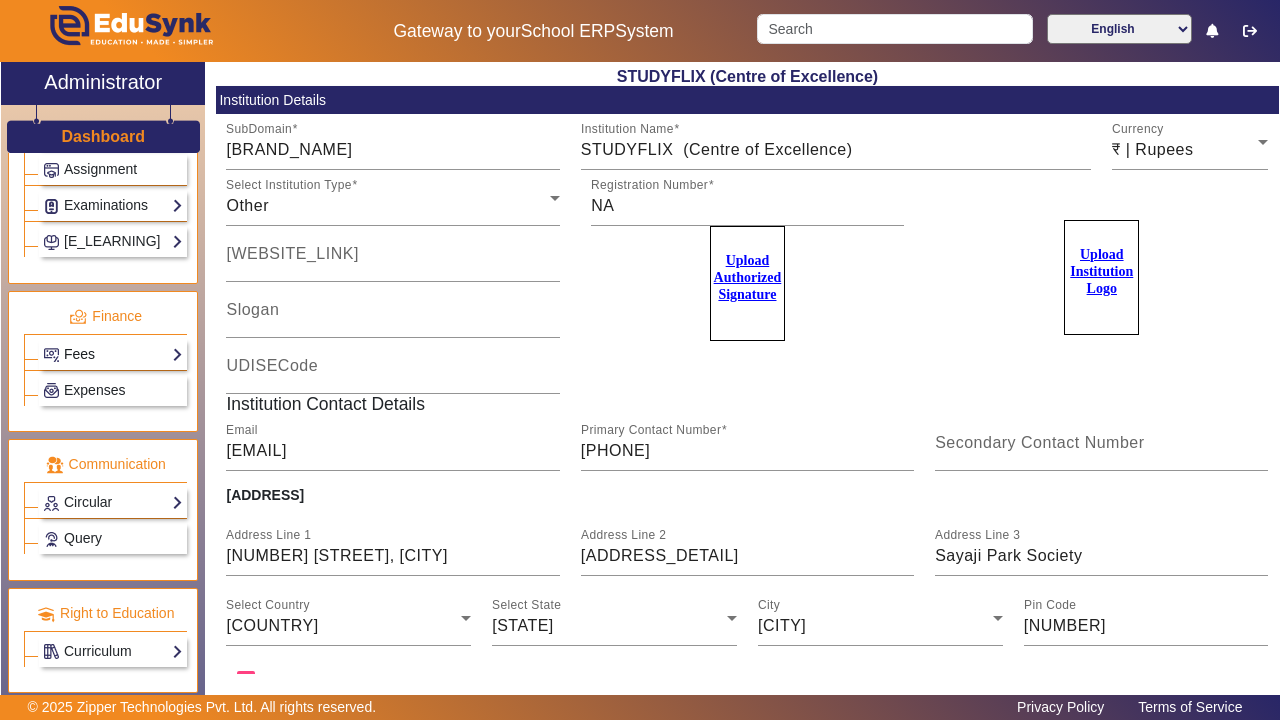 click on "Fees" 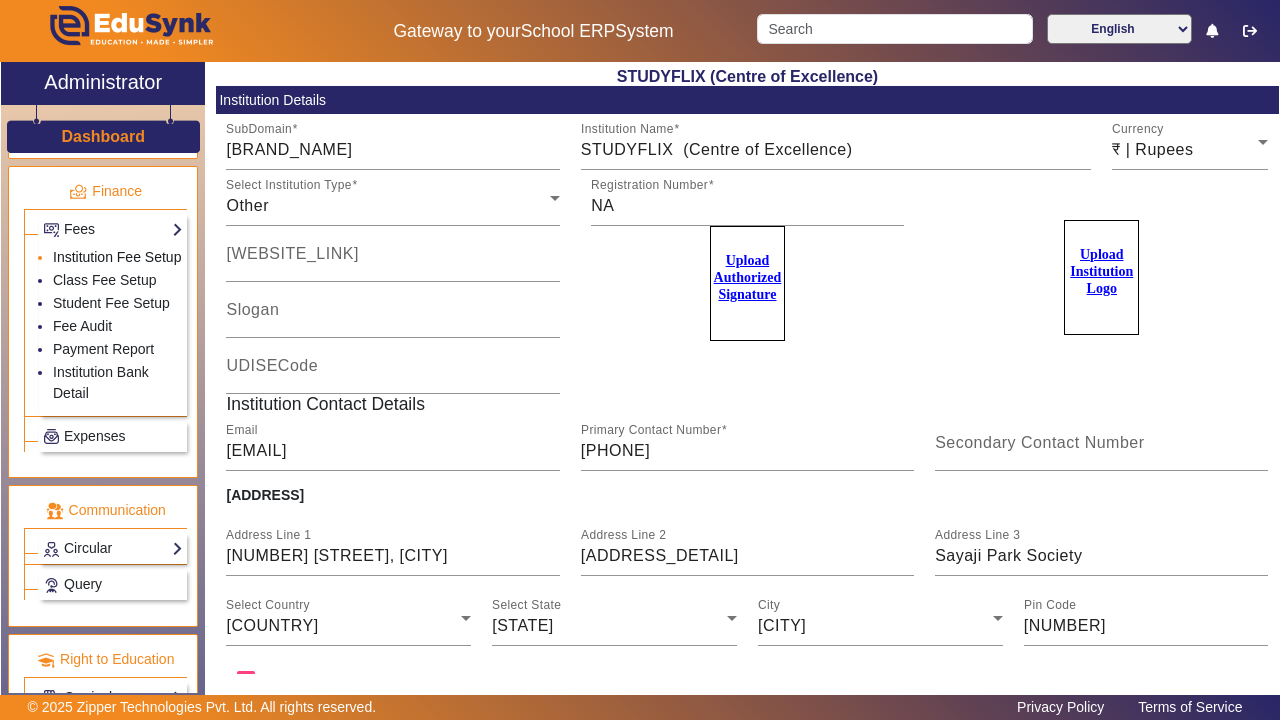 click on "Institution Fee Setup" 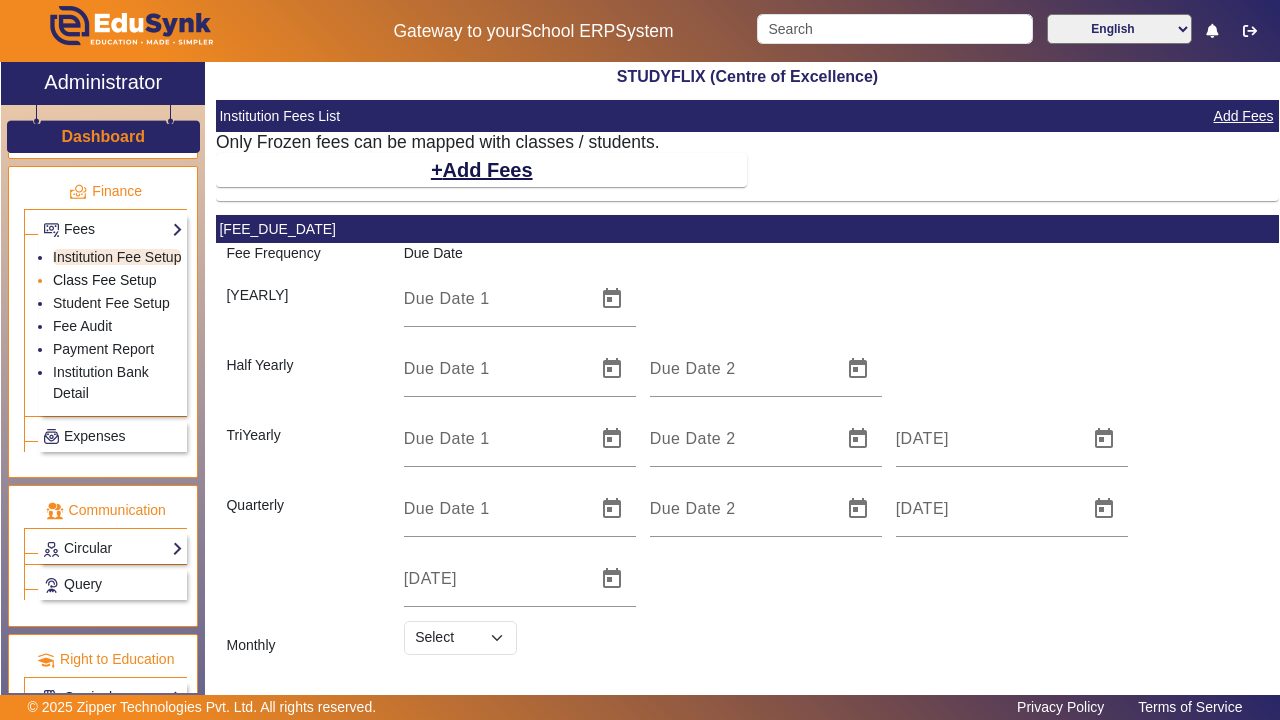 click on "Class Fee Setup" 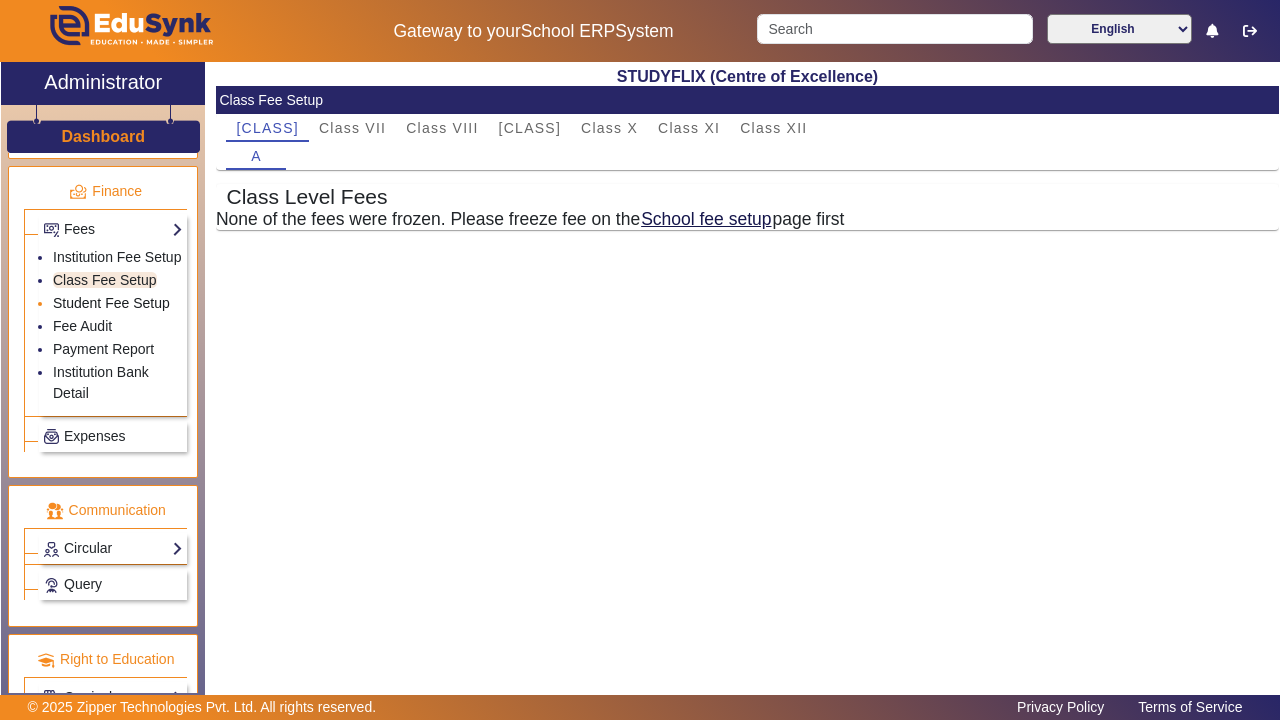 click on "Student Fee Setup" 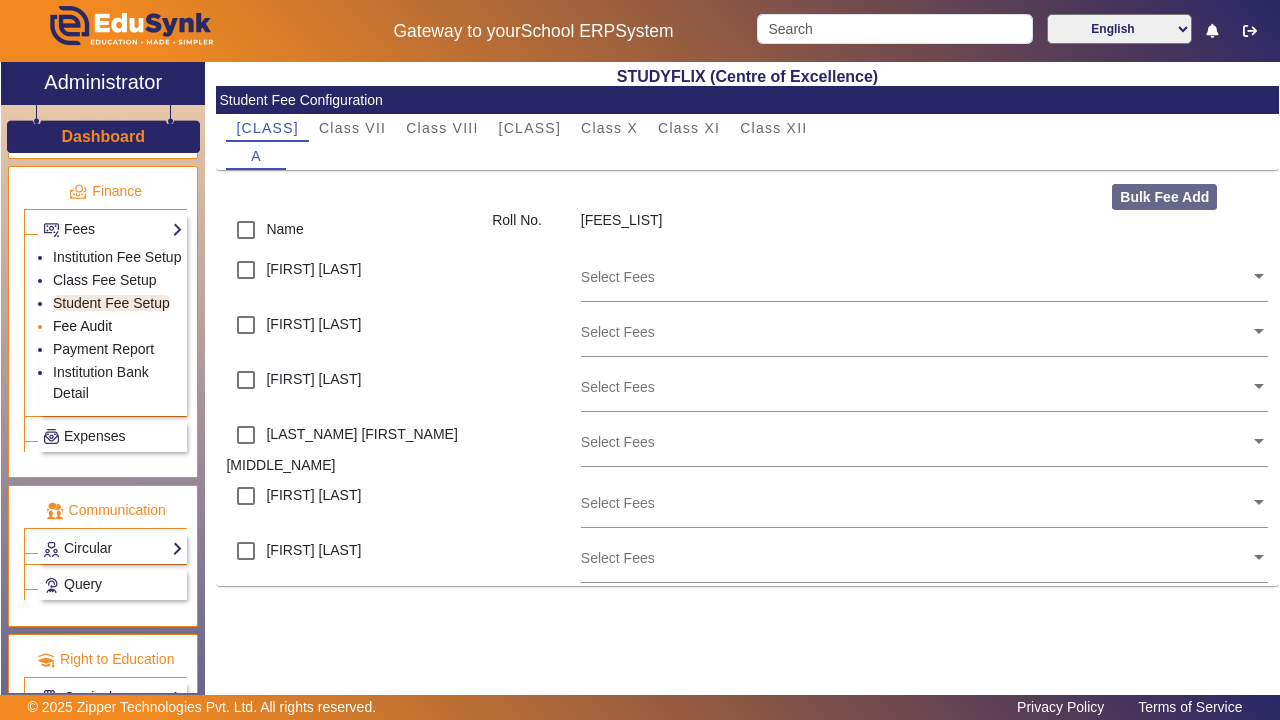 click on "Fee Audit" 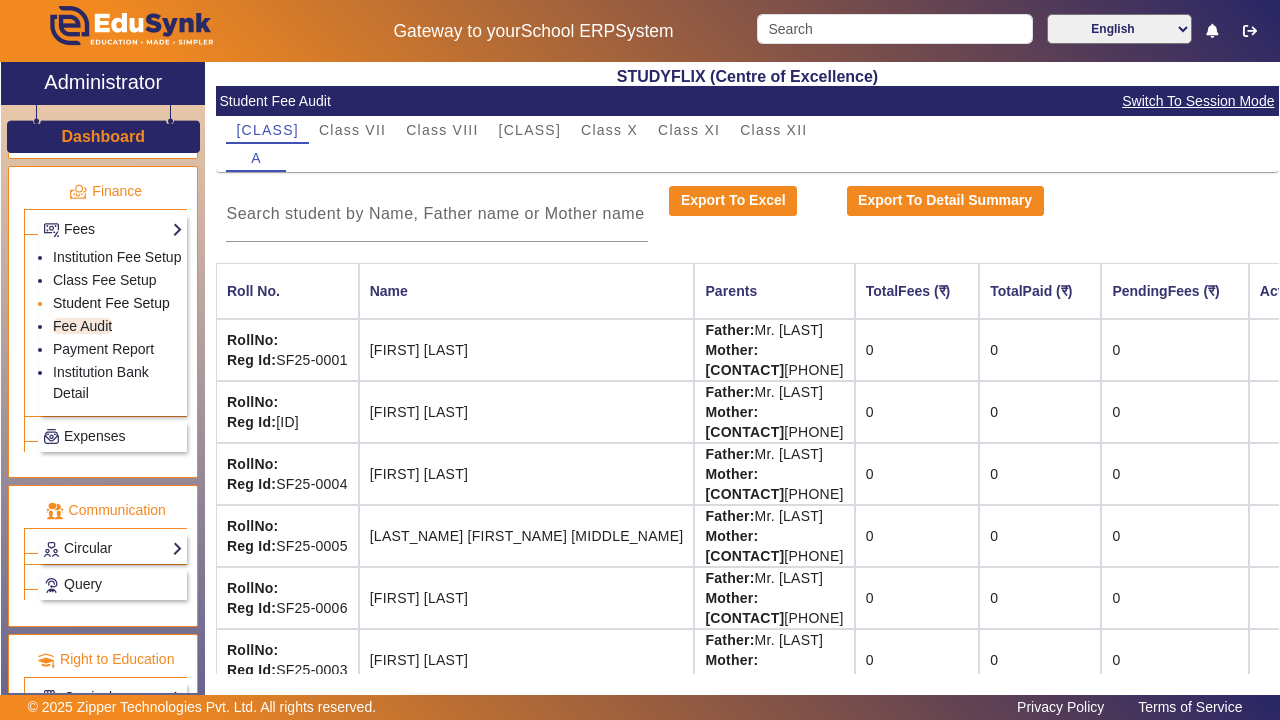 click on "Student Fee Setup" 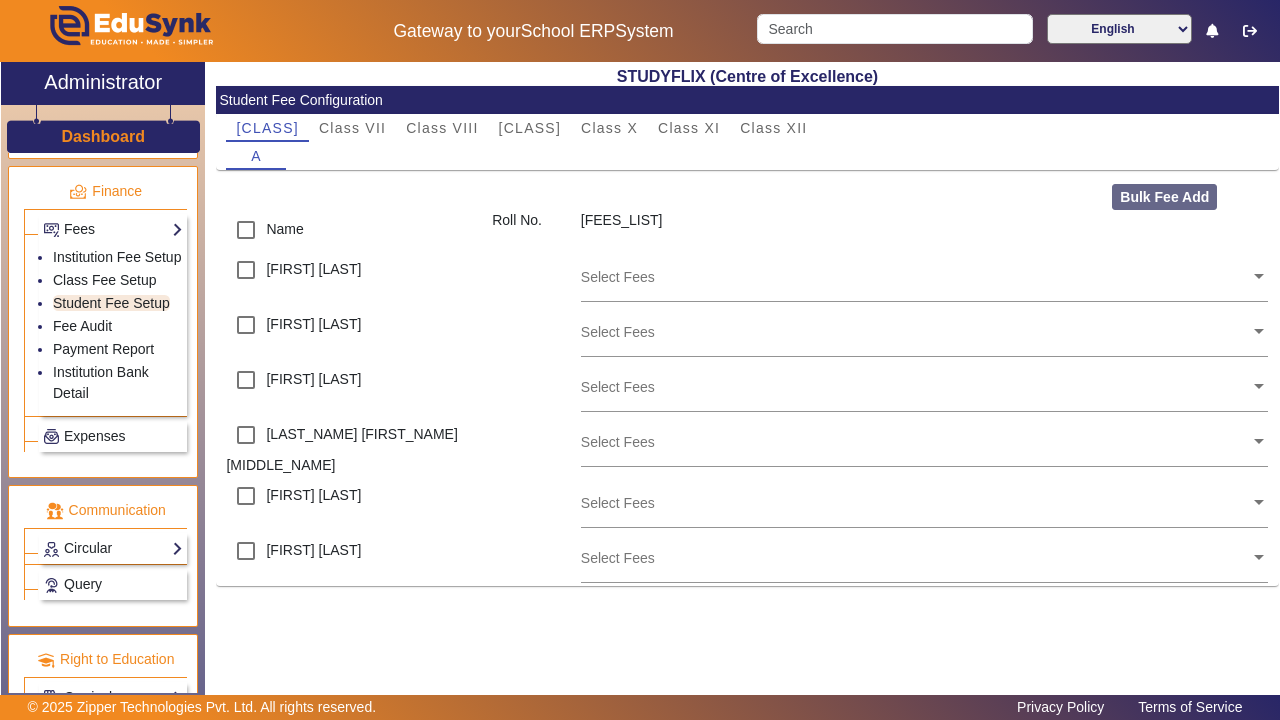 click 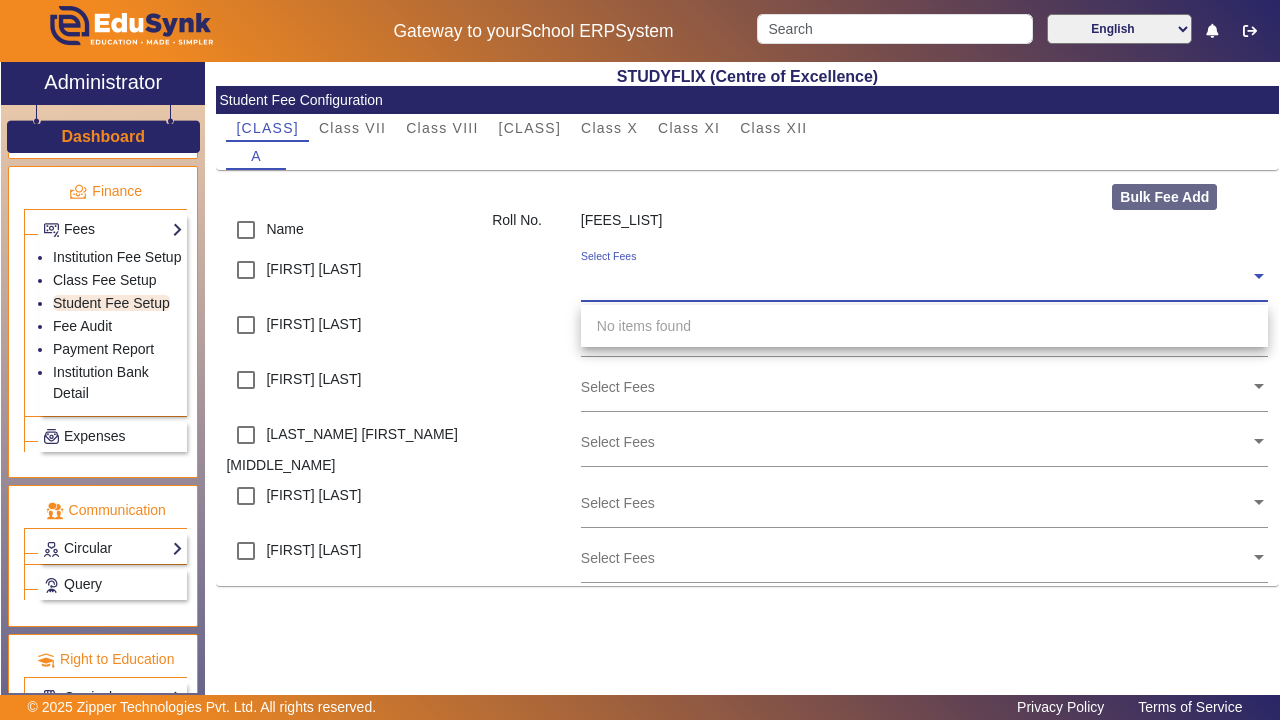 click on "No items found" at bounding box center (925, 326) 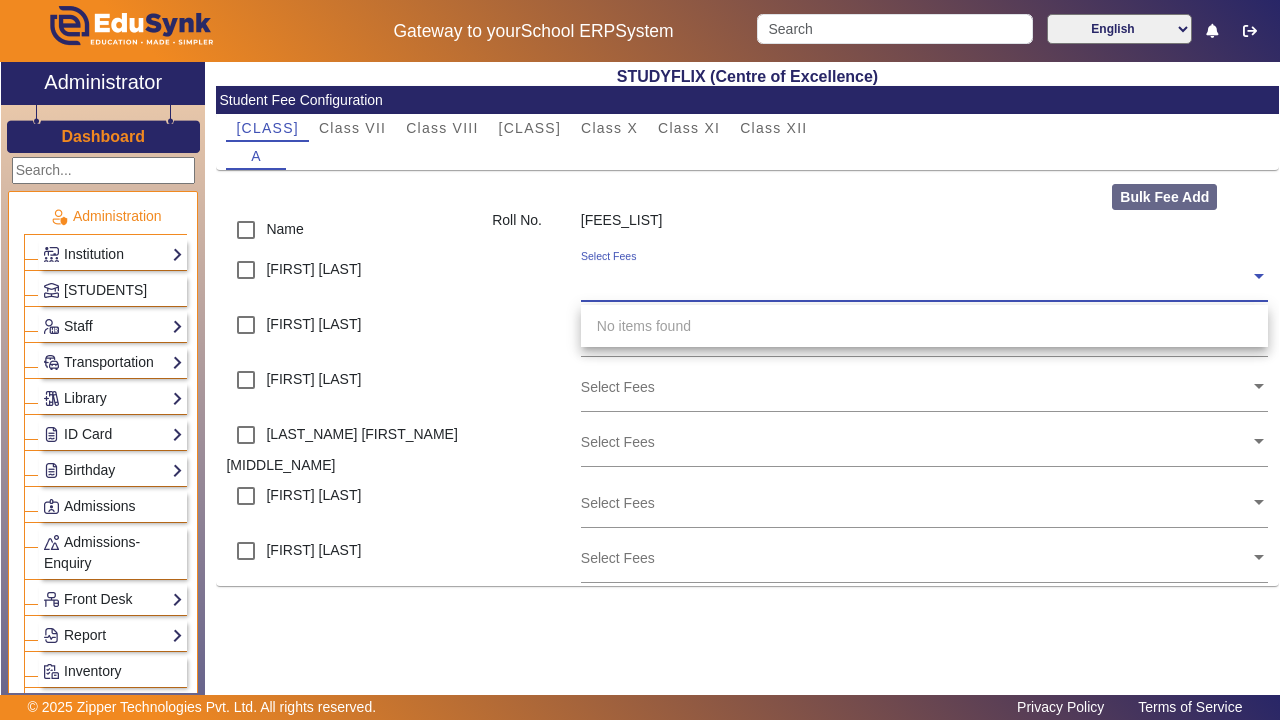 scroll, scrollTop: 0, scrollLeft: 0, axis: both 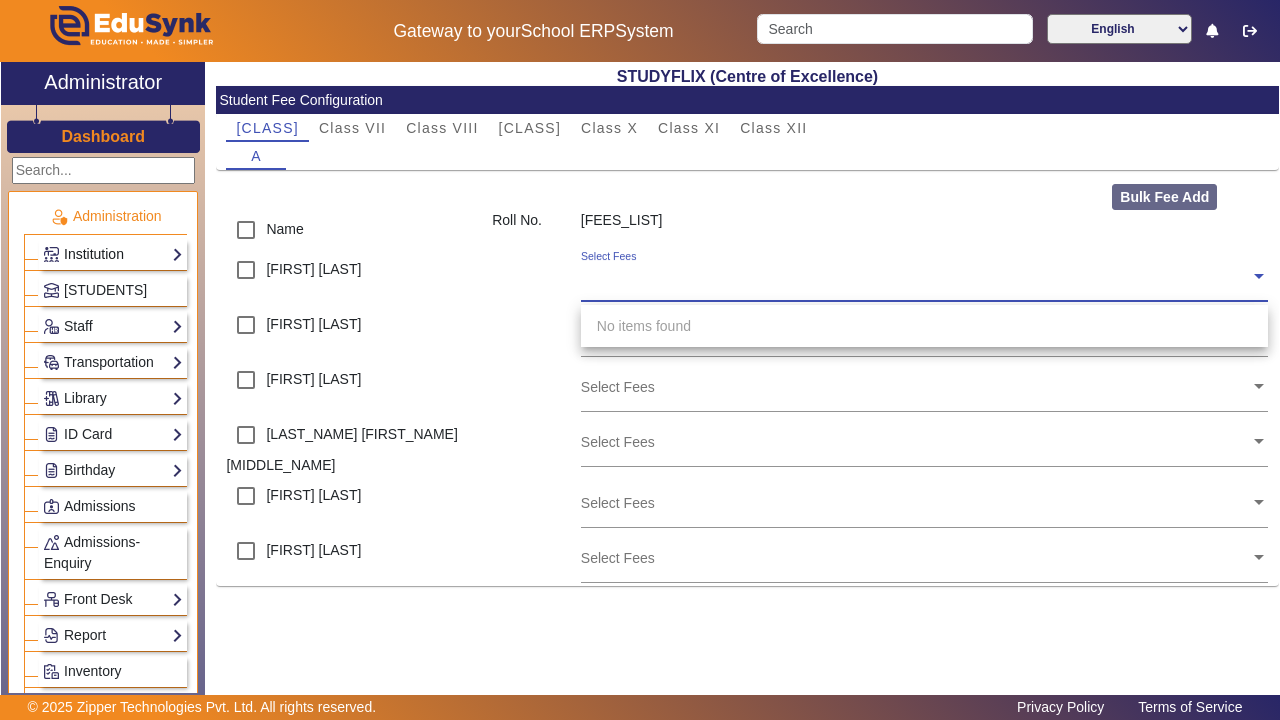 click on "Institution" 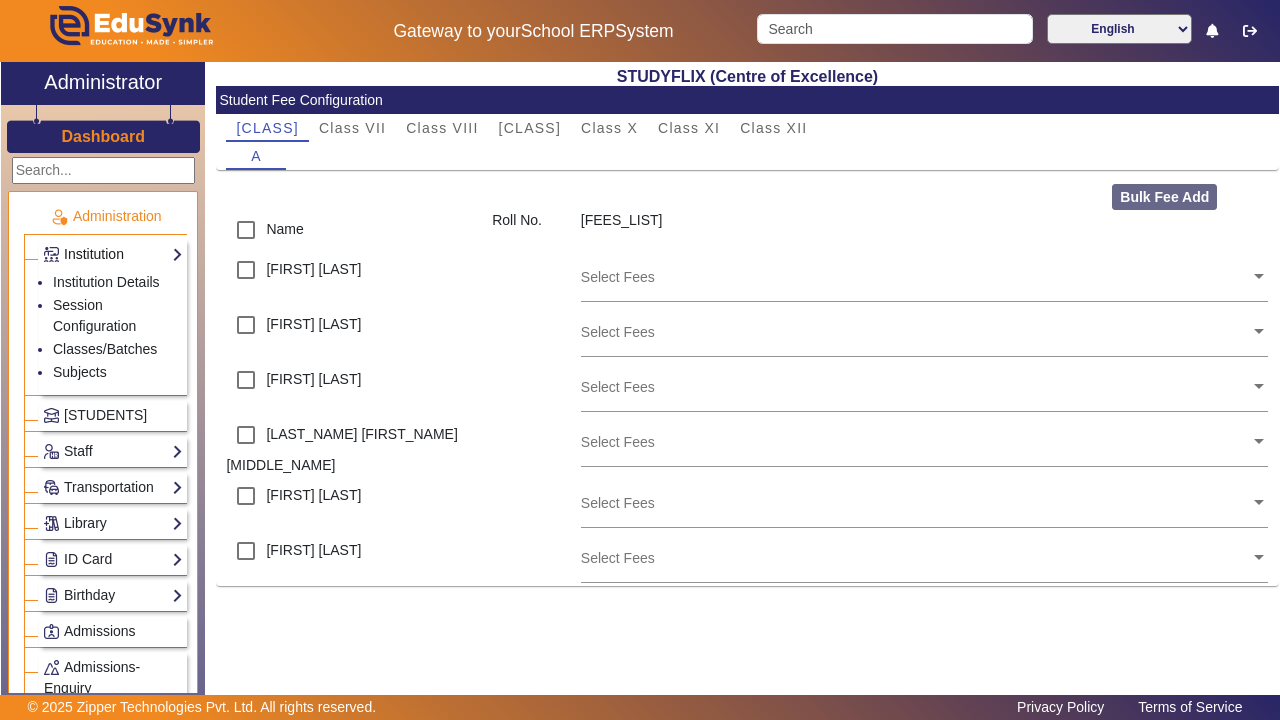 click on "Institution" 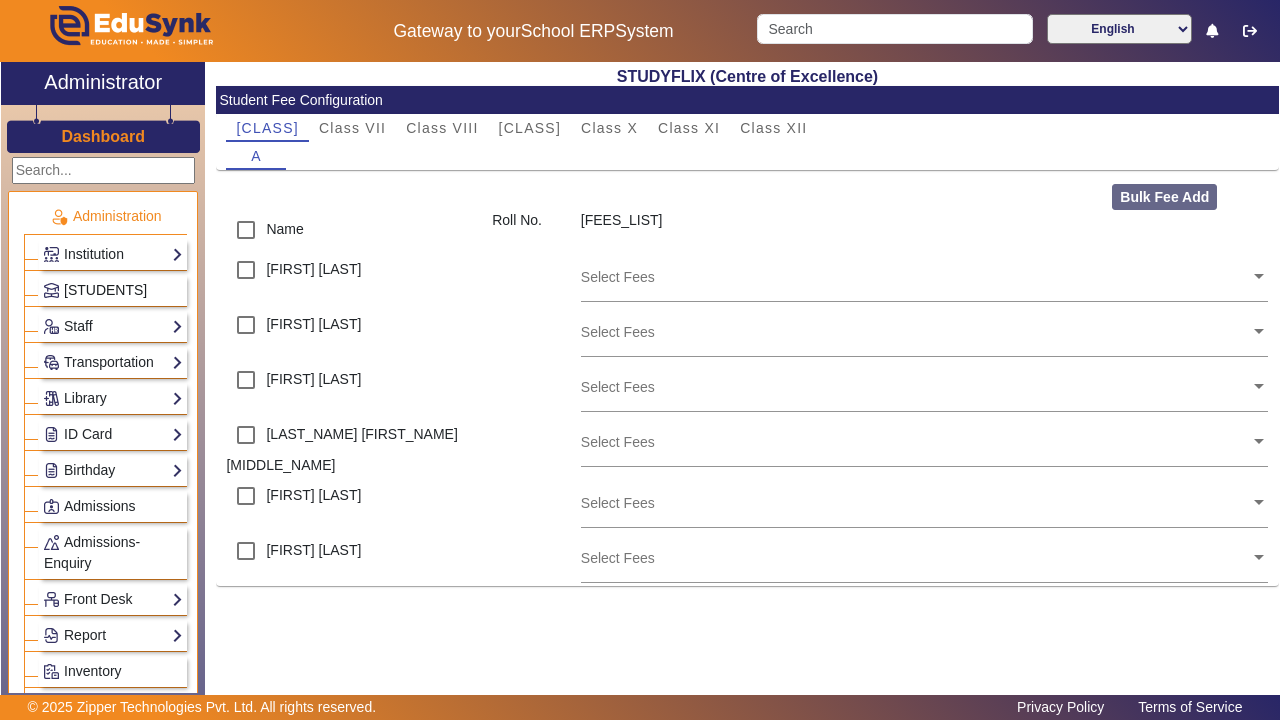 click on "[STUDENTS]" 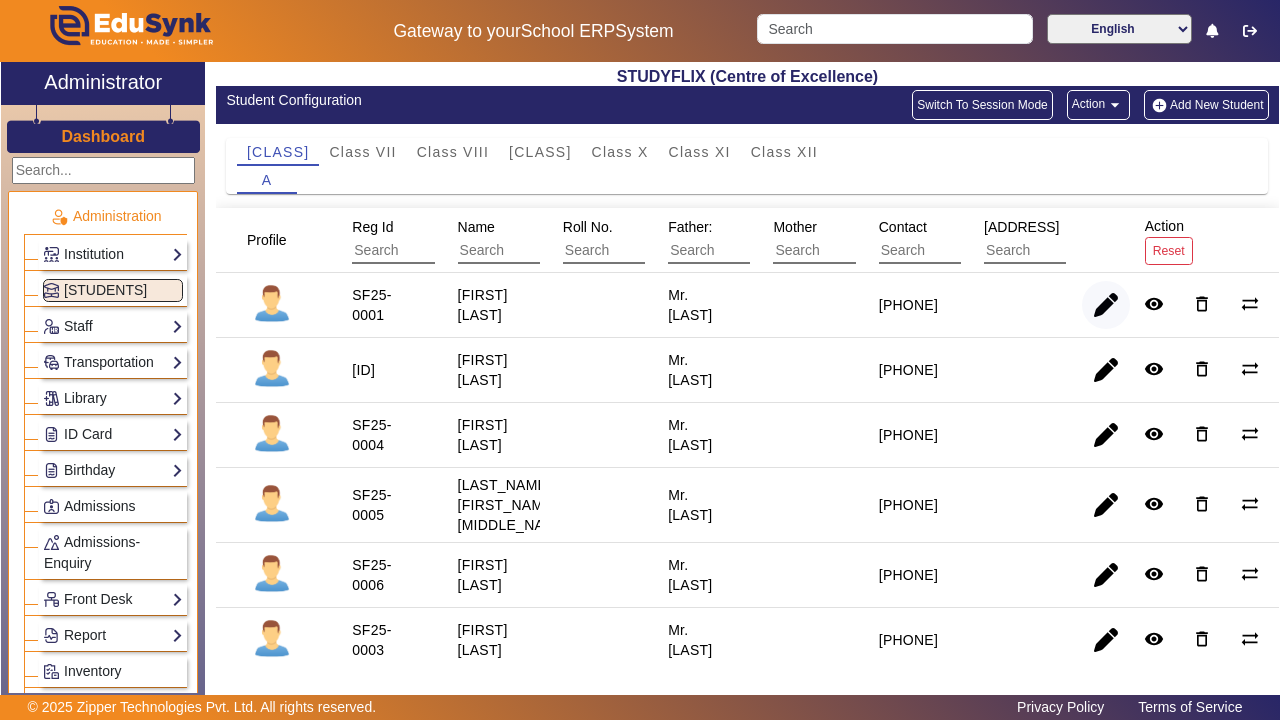 click at bounding box center [1106, 370] 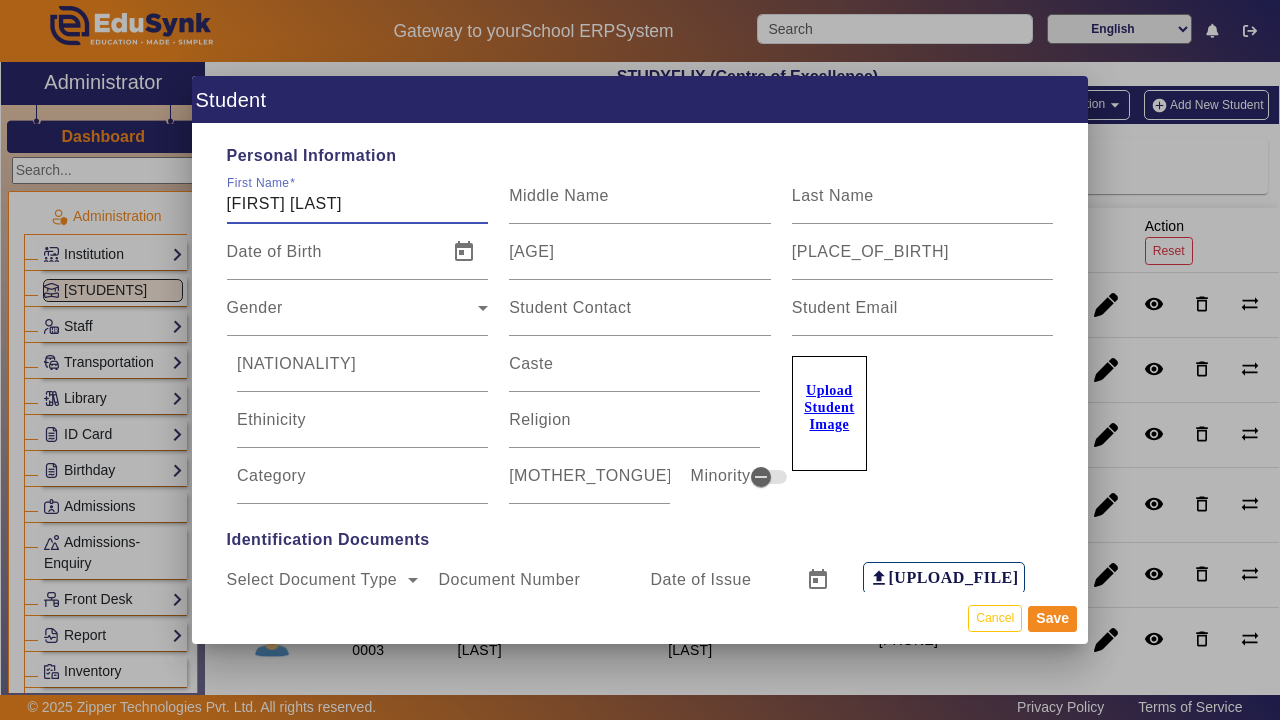 scroll, scrollTop: 0, scrollLeft: 0, axis: both 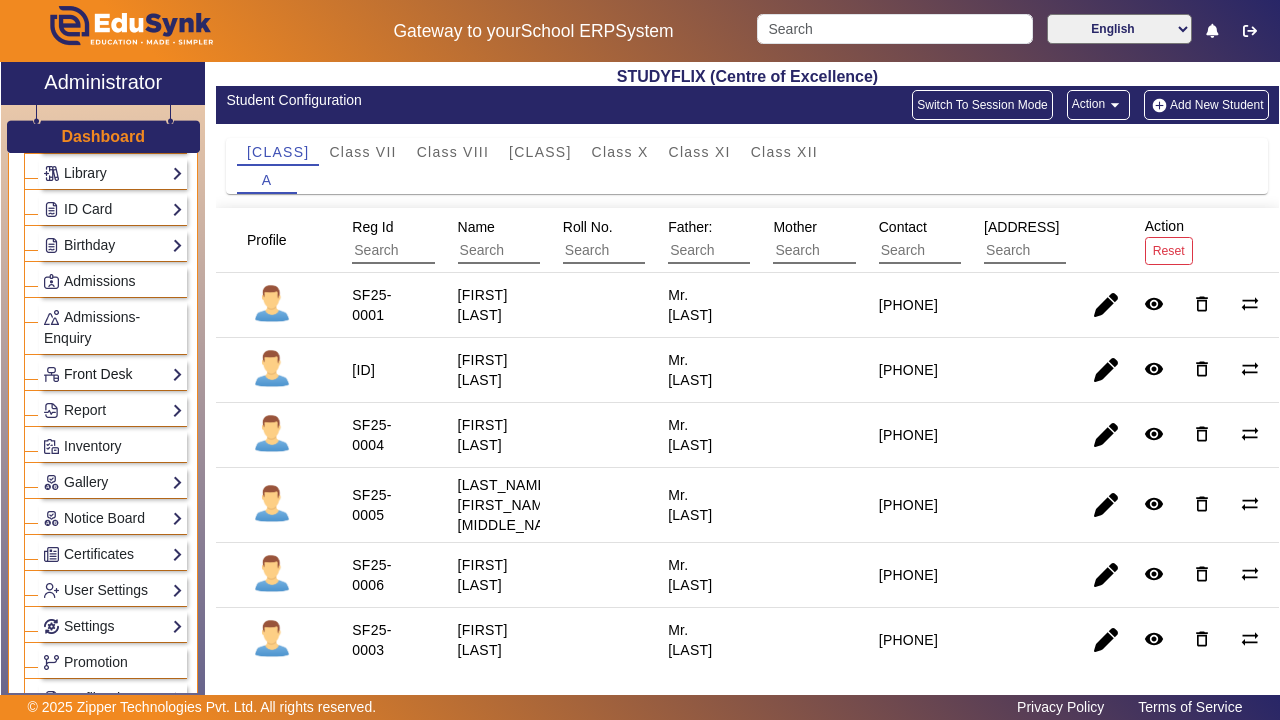 click on "Front Desk" 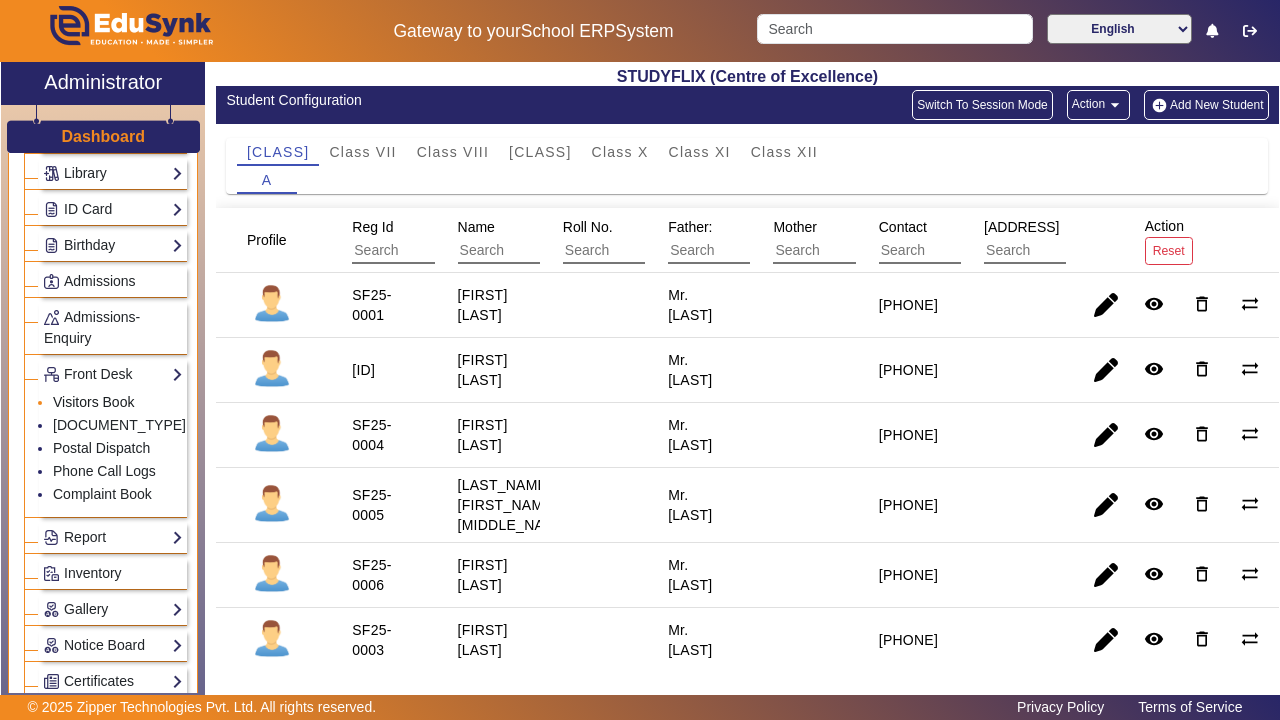 click on "Visitors Book" 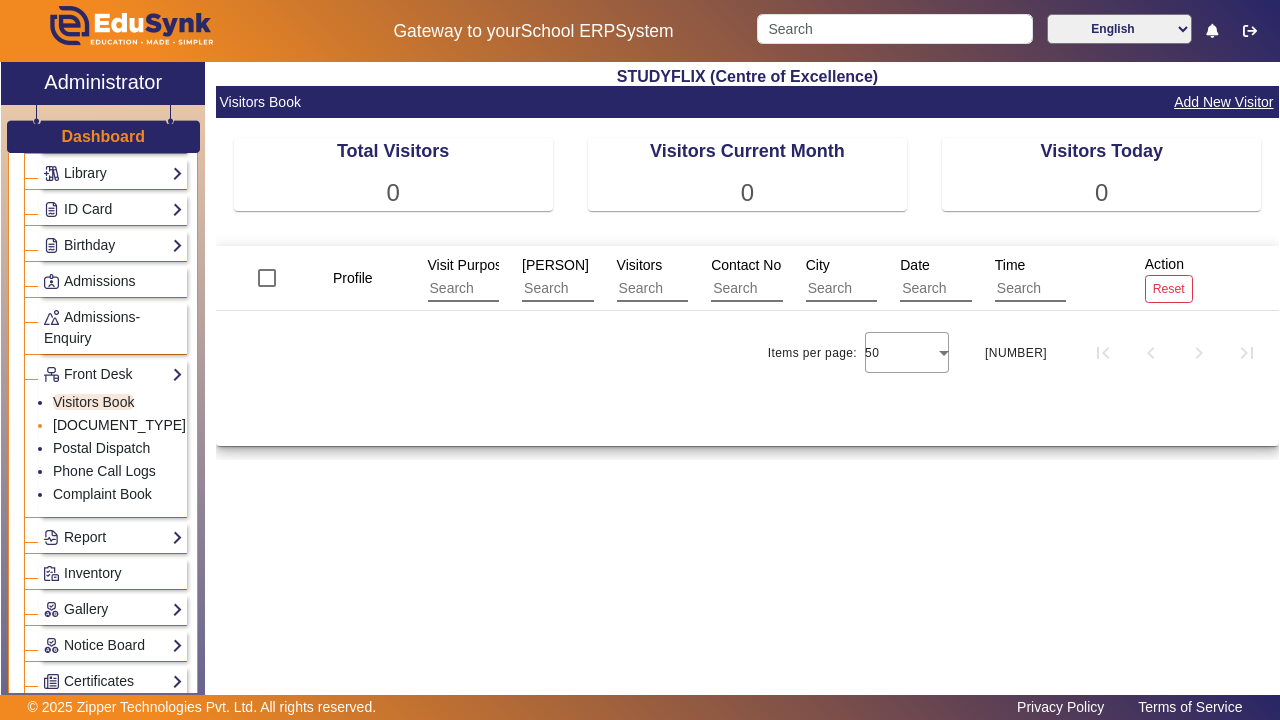 click on "[DOCUMENT_TYPE]" 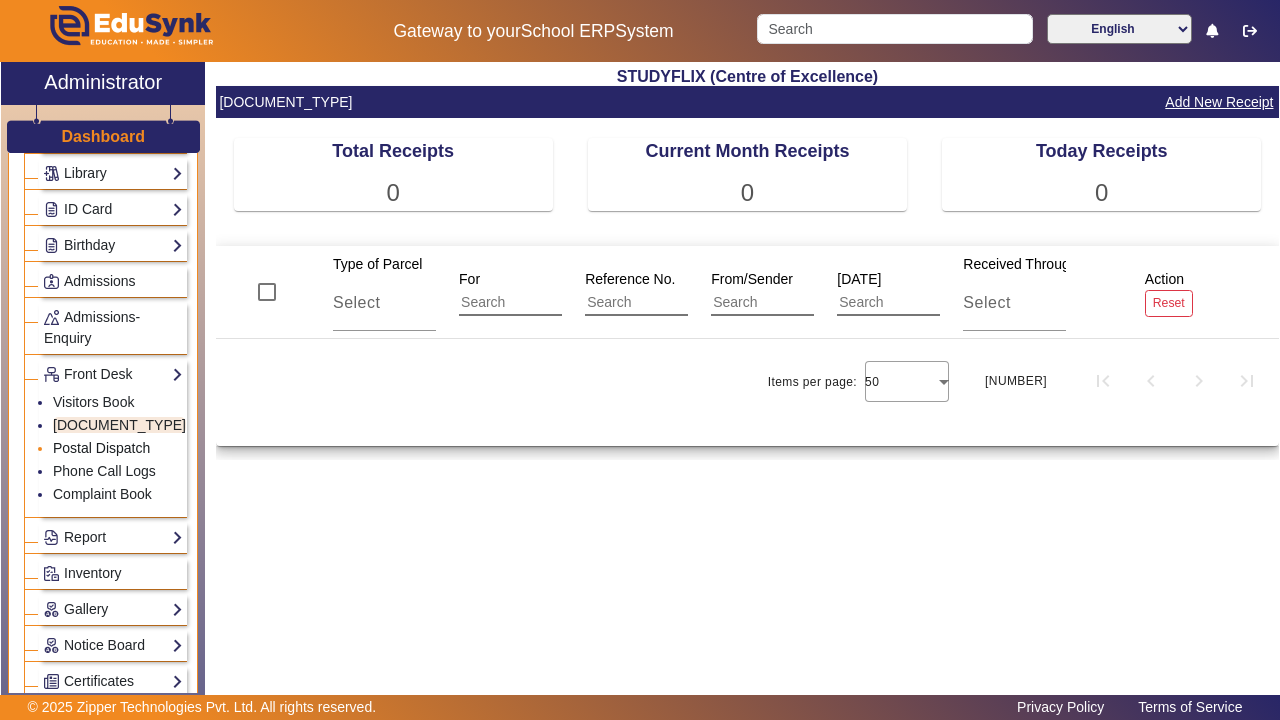 click on "Postal Dispatch" 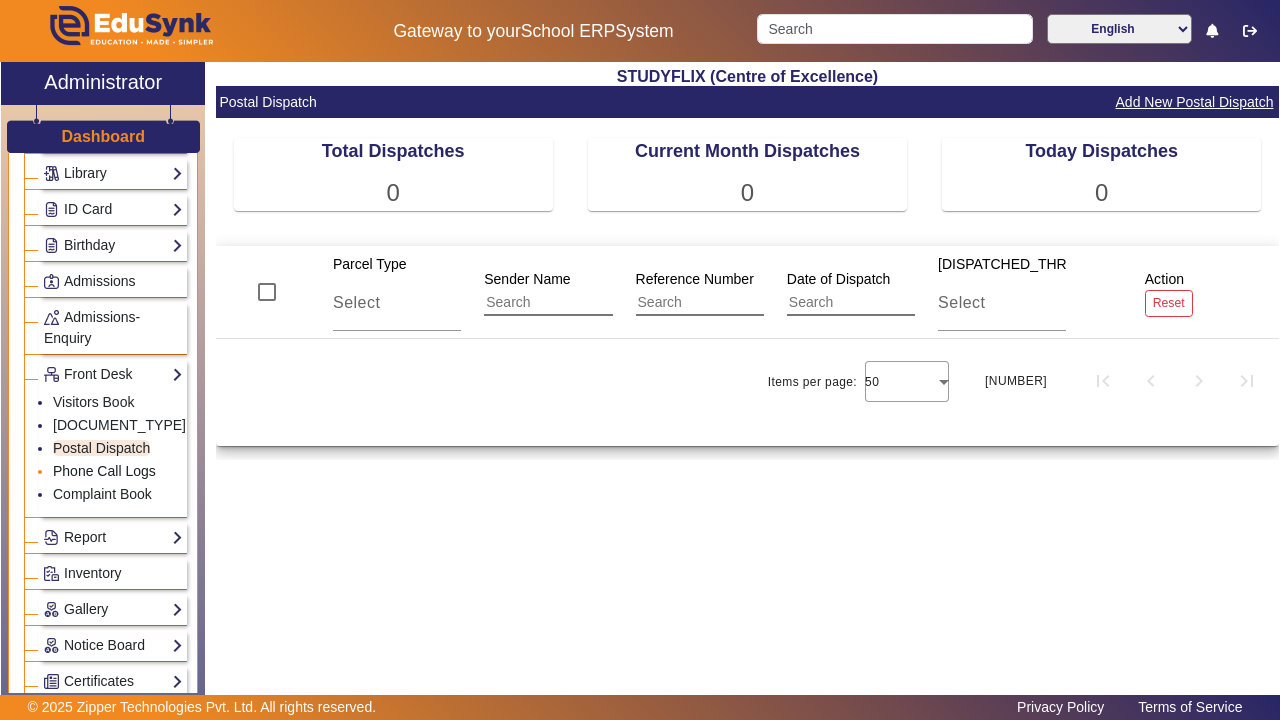 click on "Phone Call Logs" 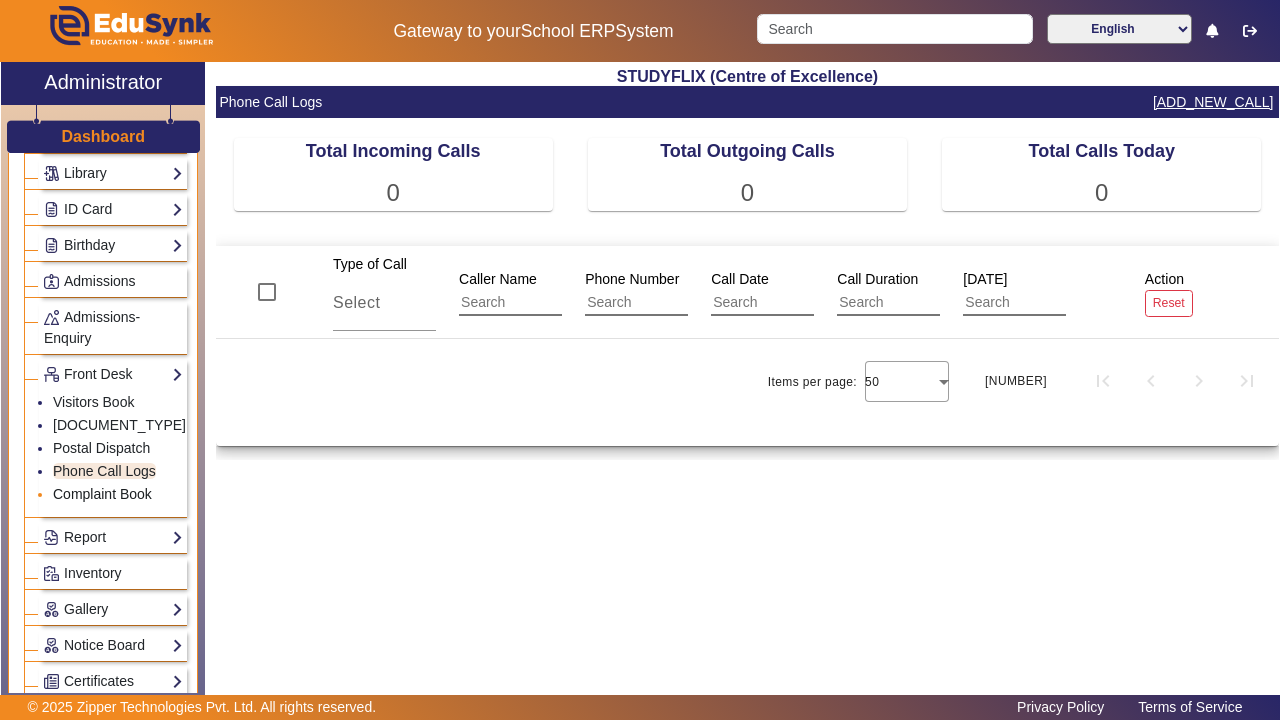 click on "Complaint Book" 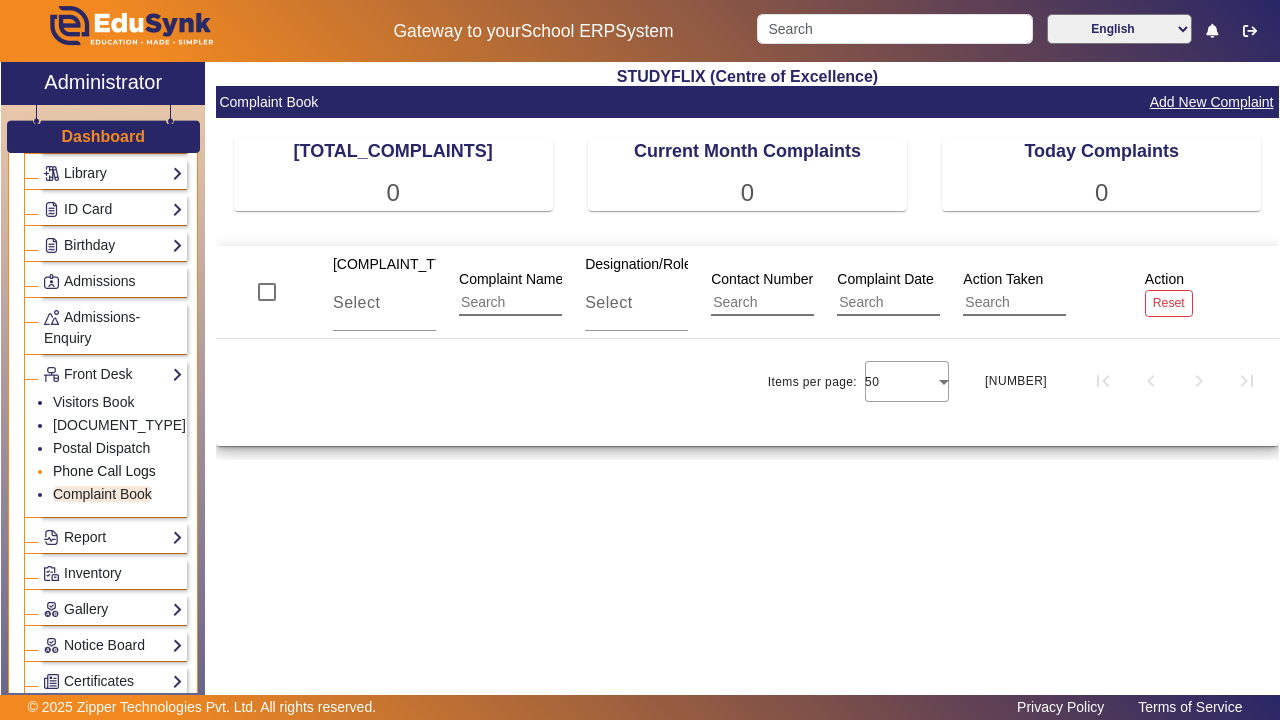 click on "Phone Call Logs" 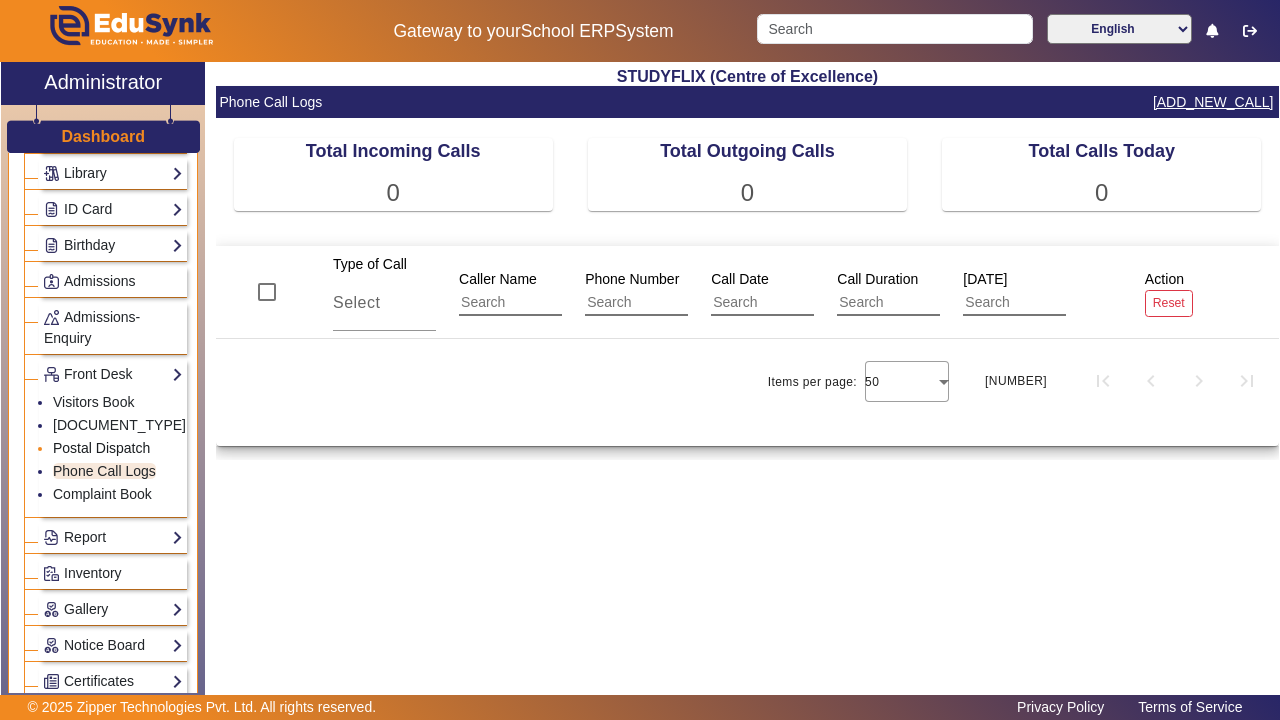 click on "Postal Dispatch" 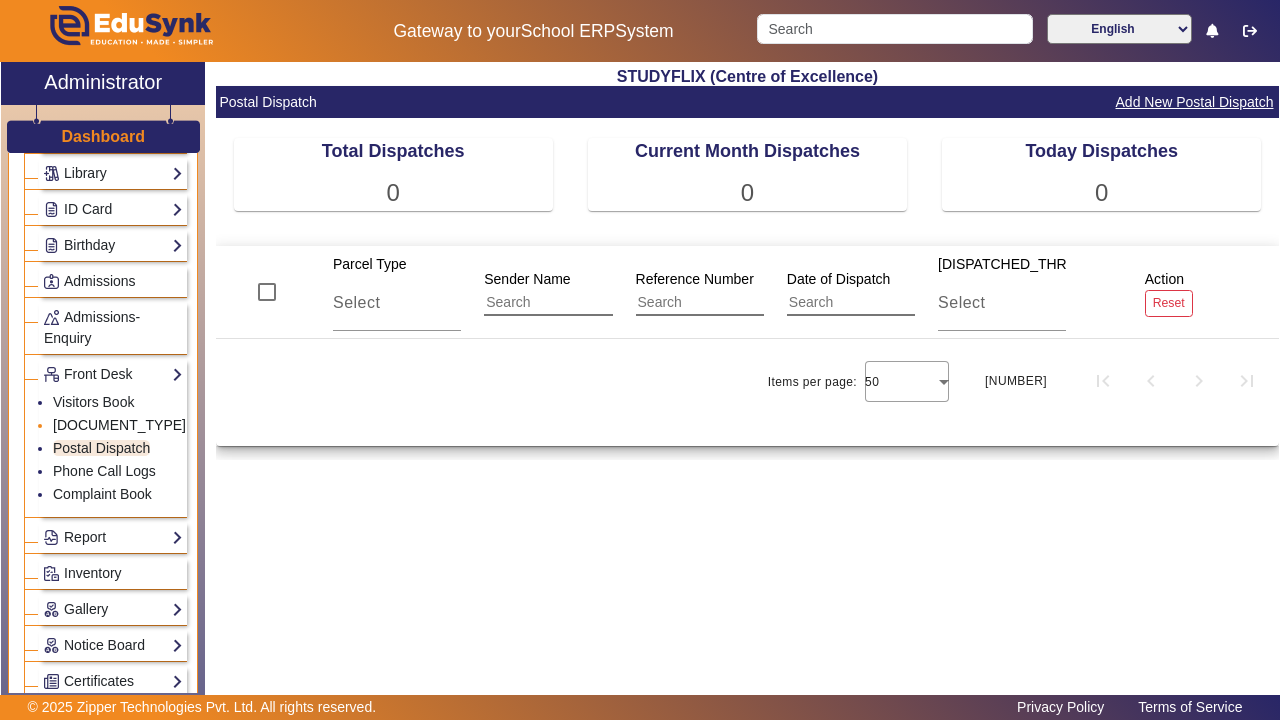 click on "[DOCUMENT_TYPE]" 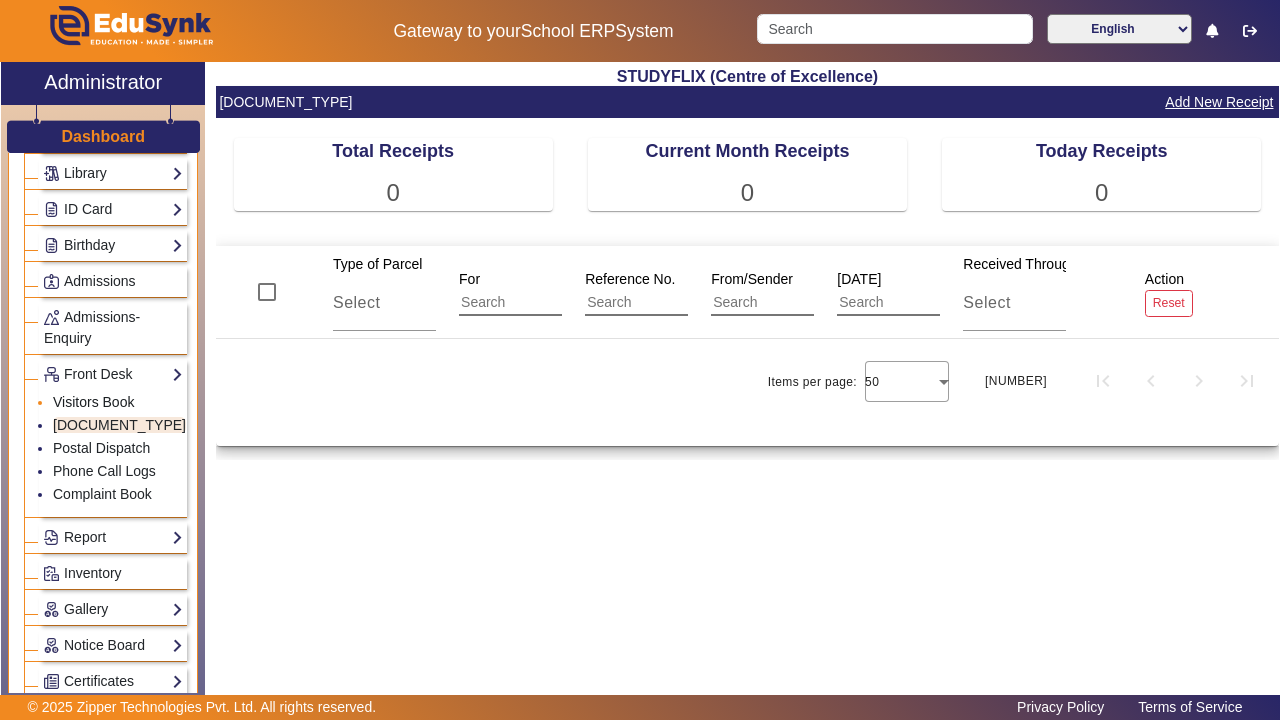 click on "Visitors Book" 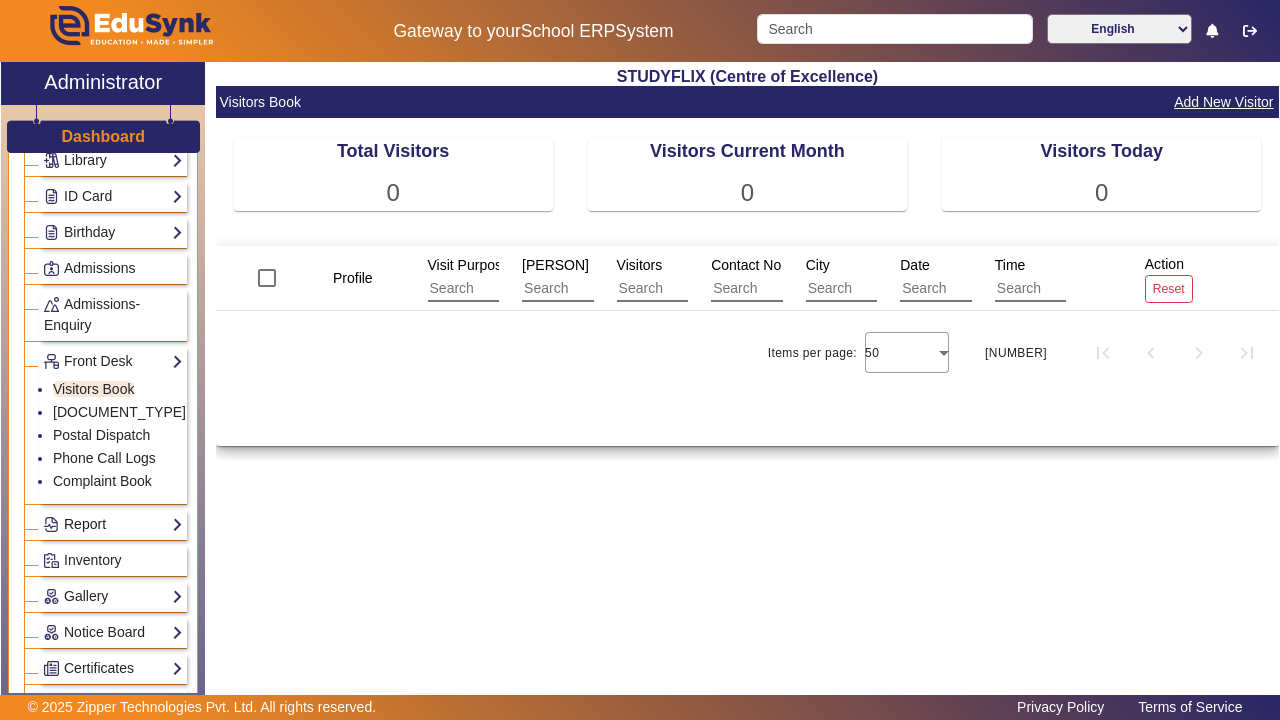 scroll, scrollTop: 172, scrollLeft: 0, axis: vertical 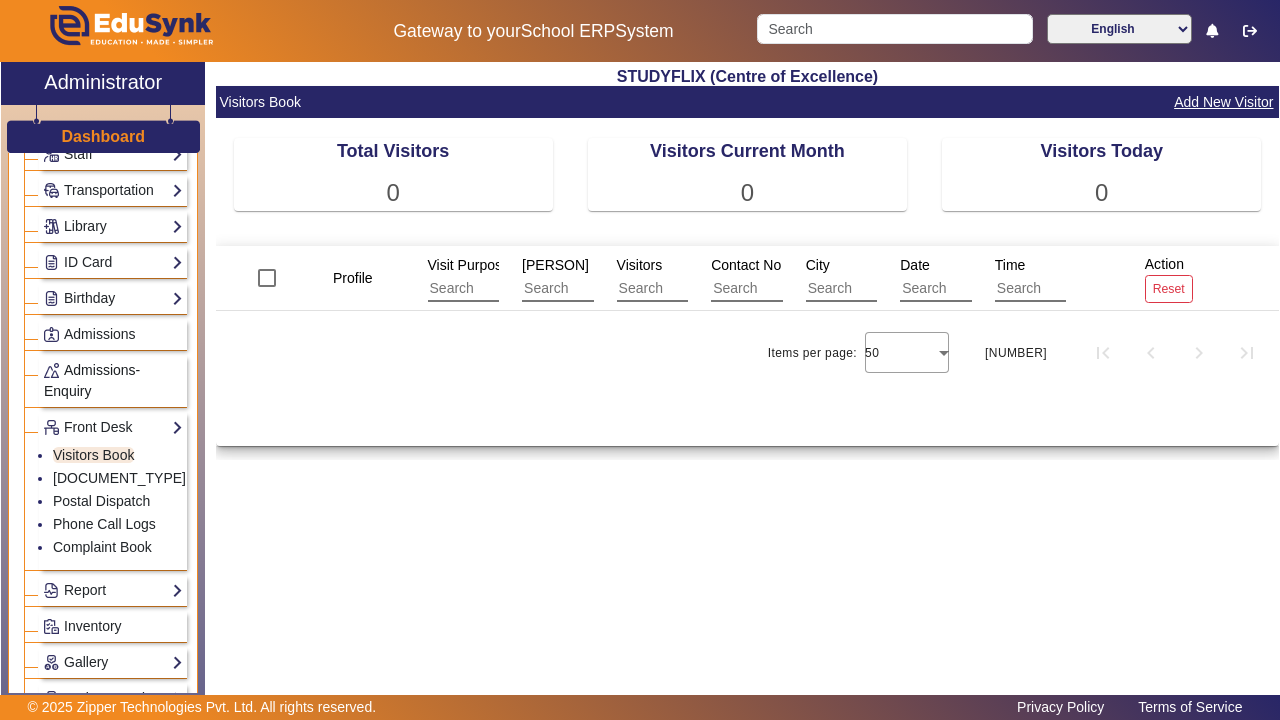 click on "Admissions-Enquiry" 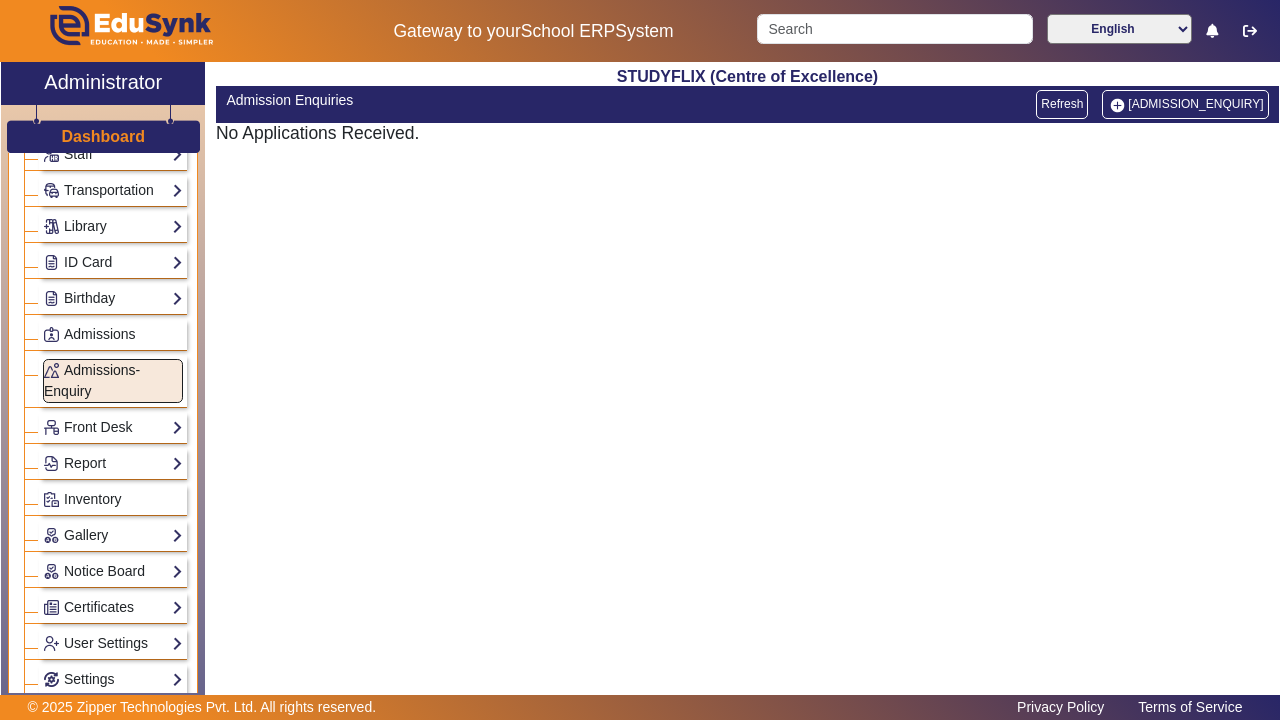 click on "Admissions-Enquiry" 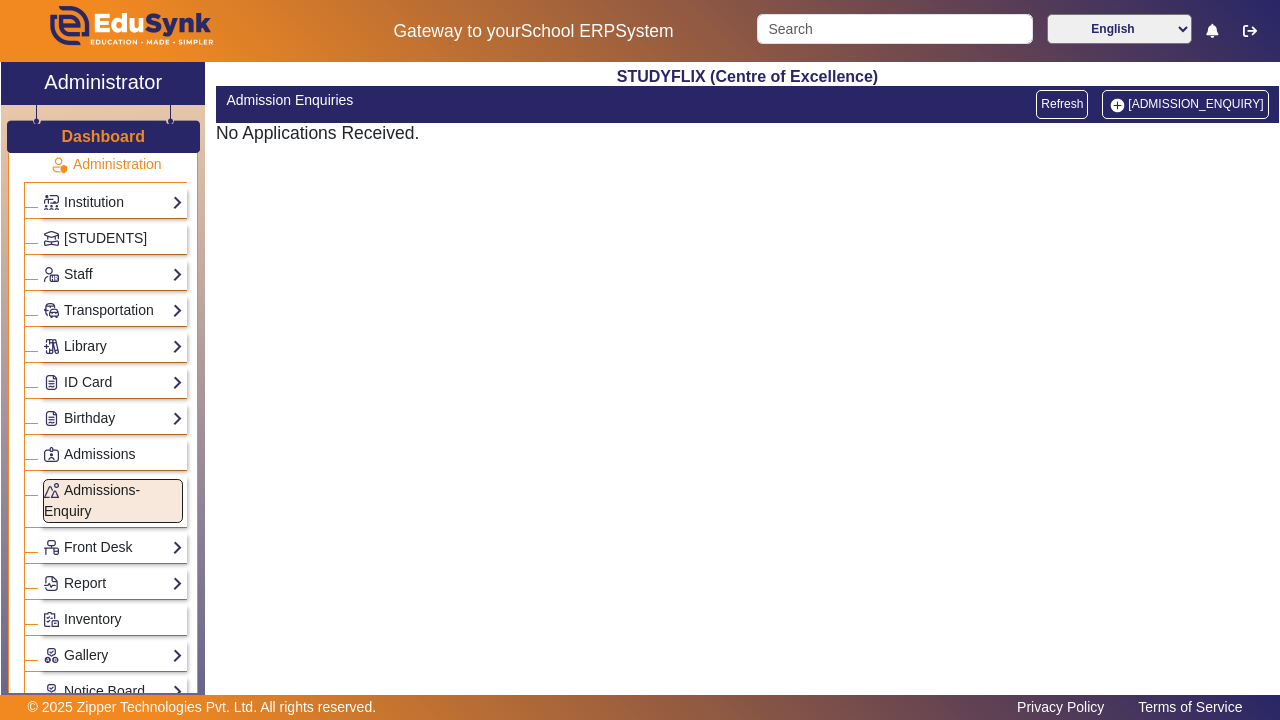 scroll, scrollTop: 0, scrollLeft: 0, axis: both 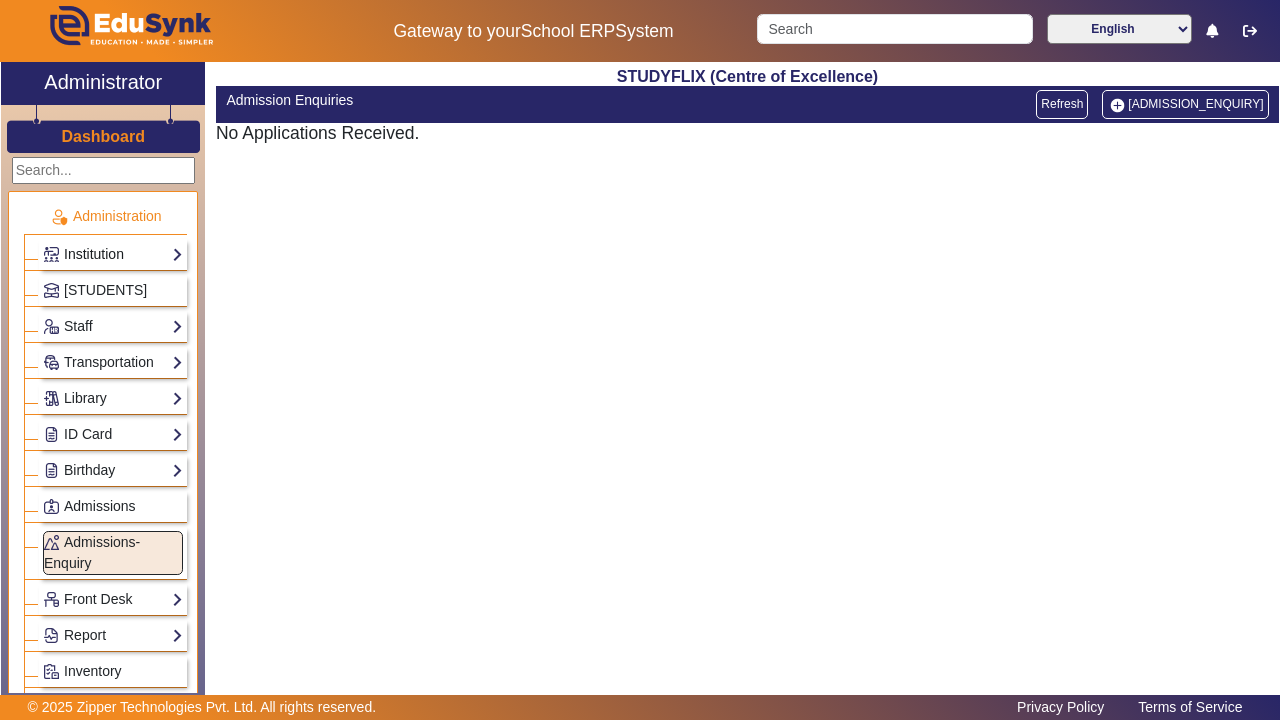 click on "Institution" 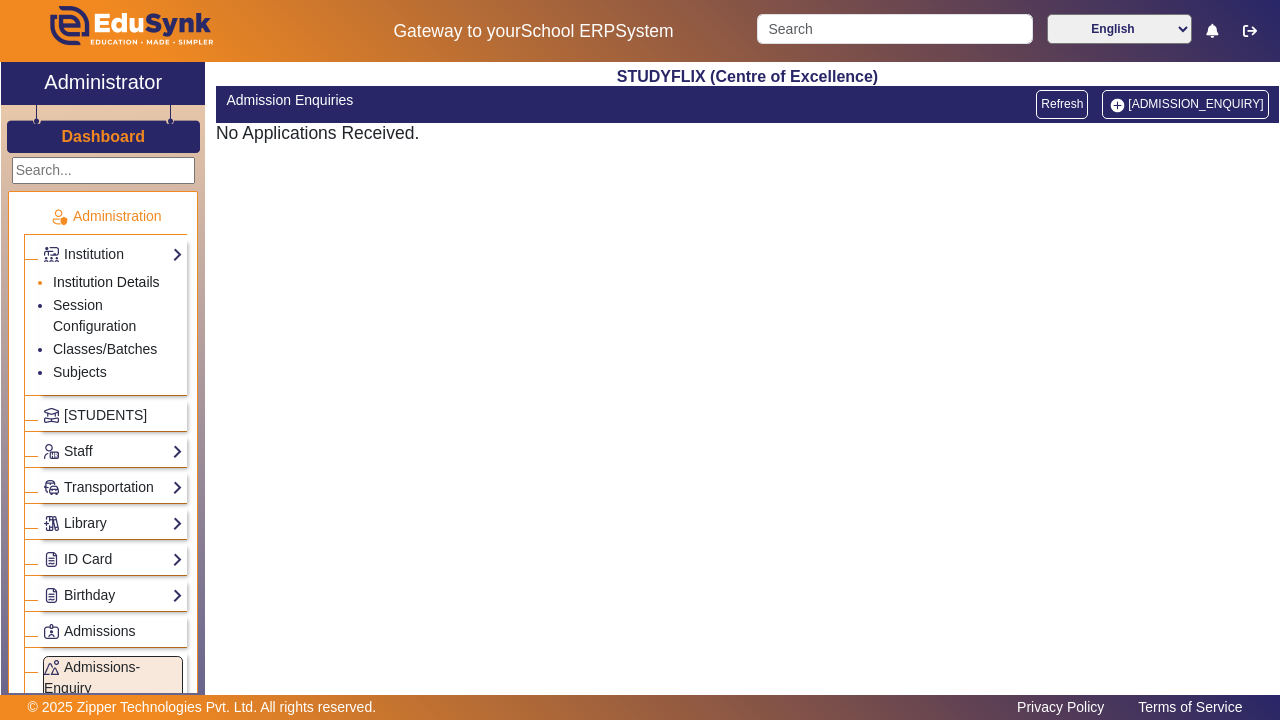 click on "Institution Details" 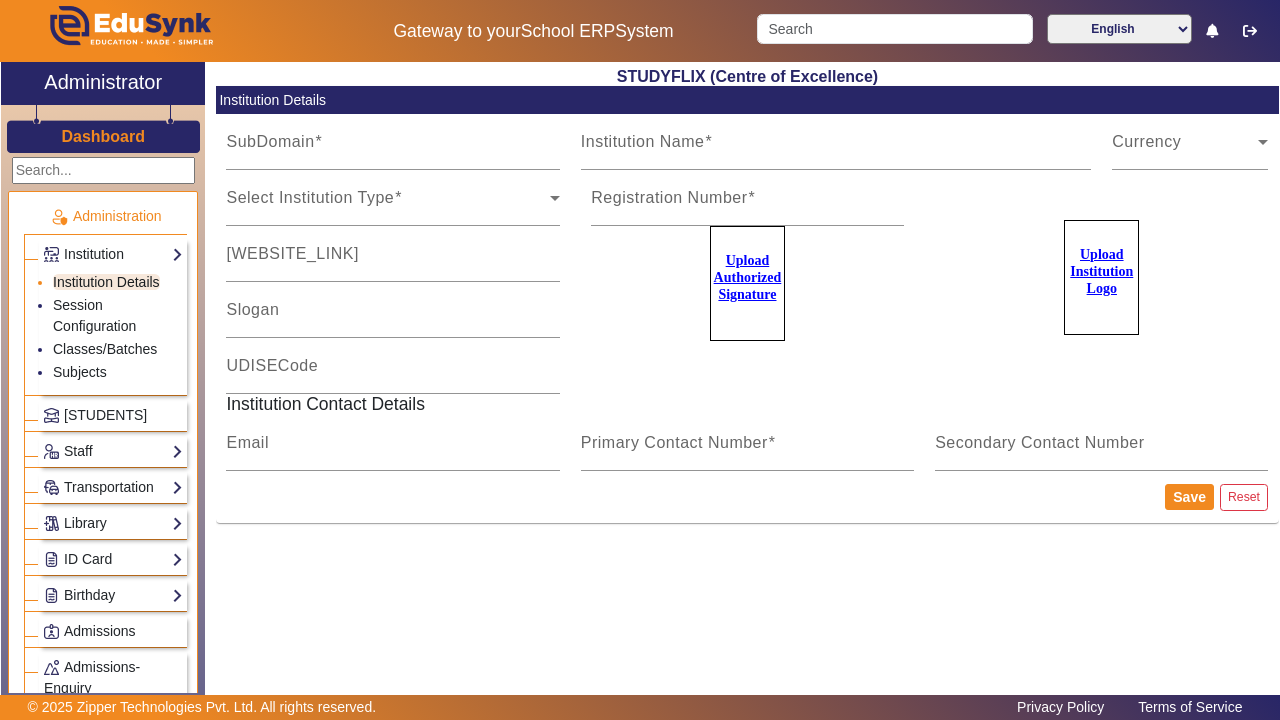 type on "[BRAND_NAME]" 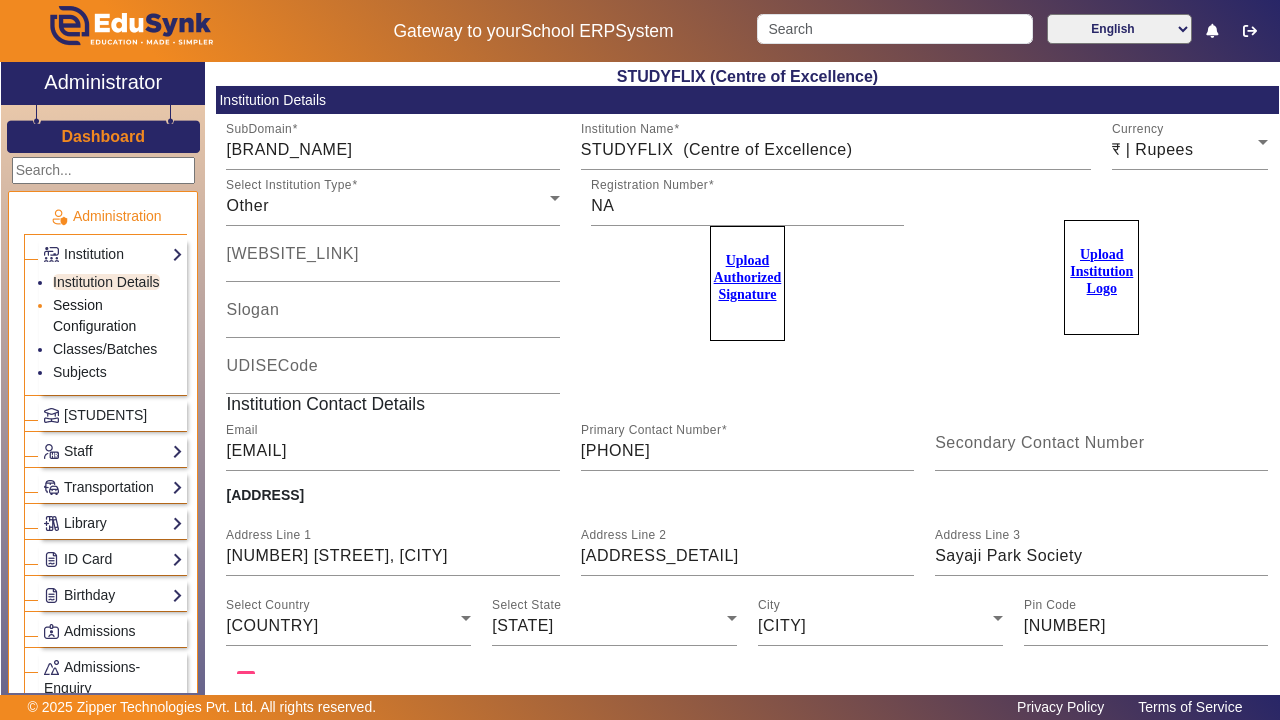 click on "Session Configuration" 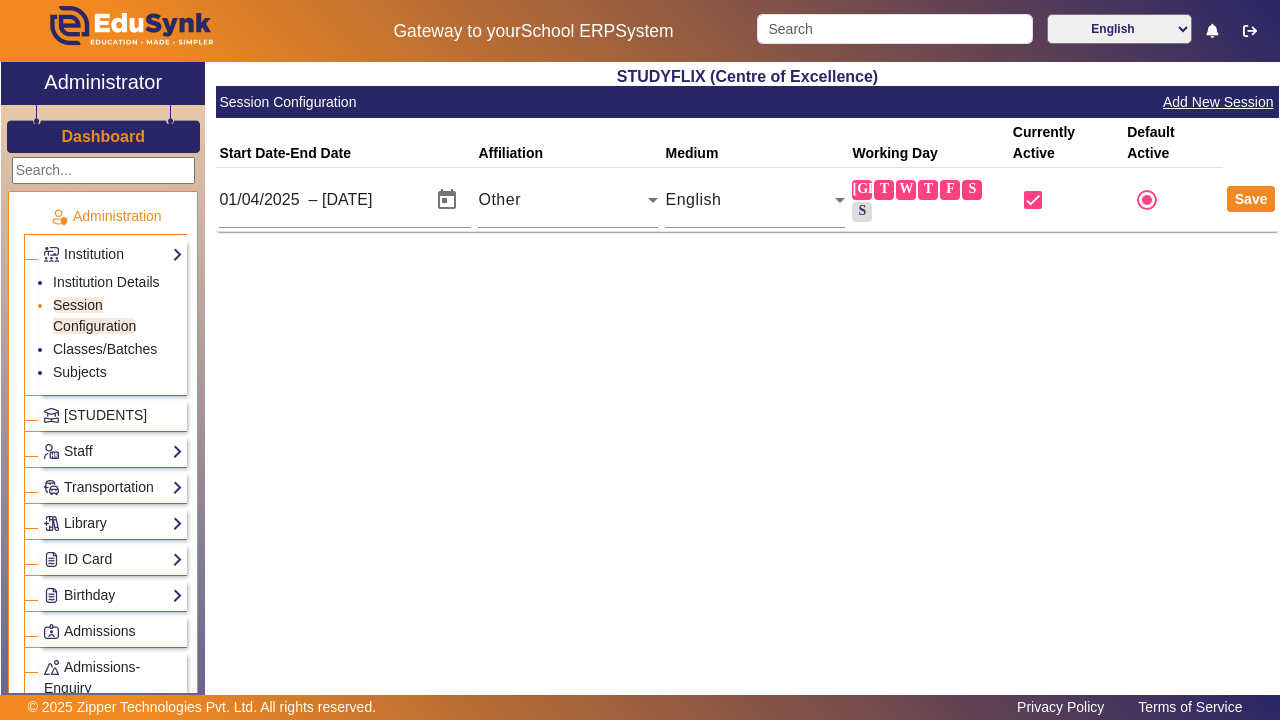 click on "Session Configuration" 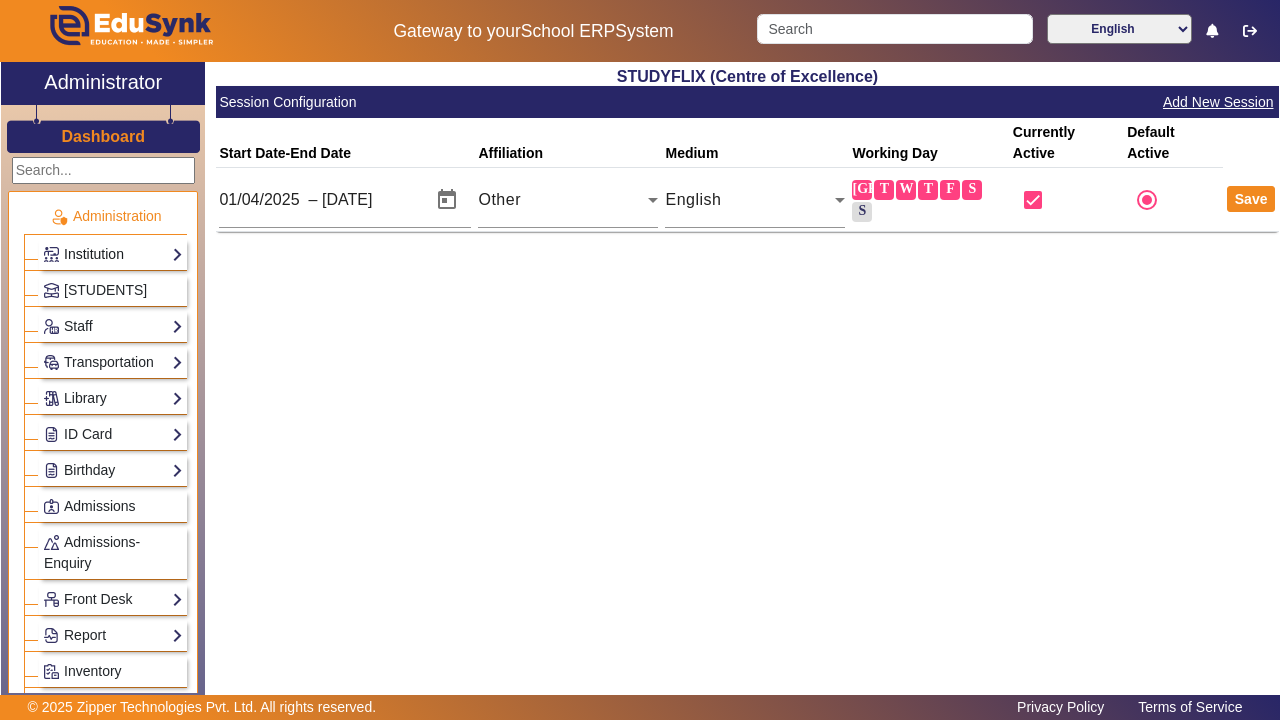 click on "Institution" 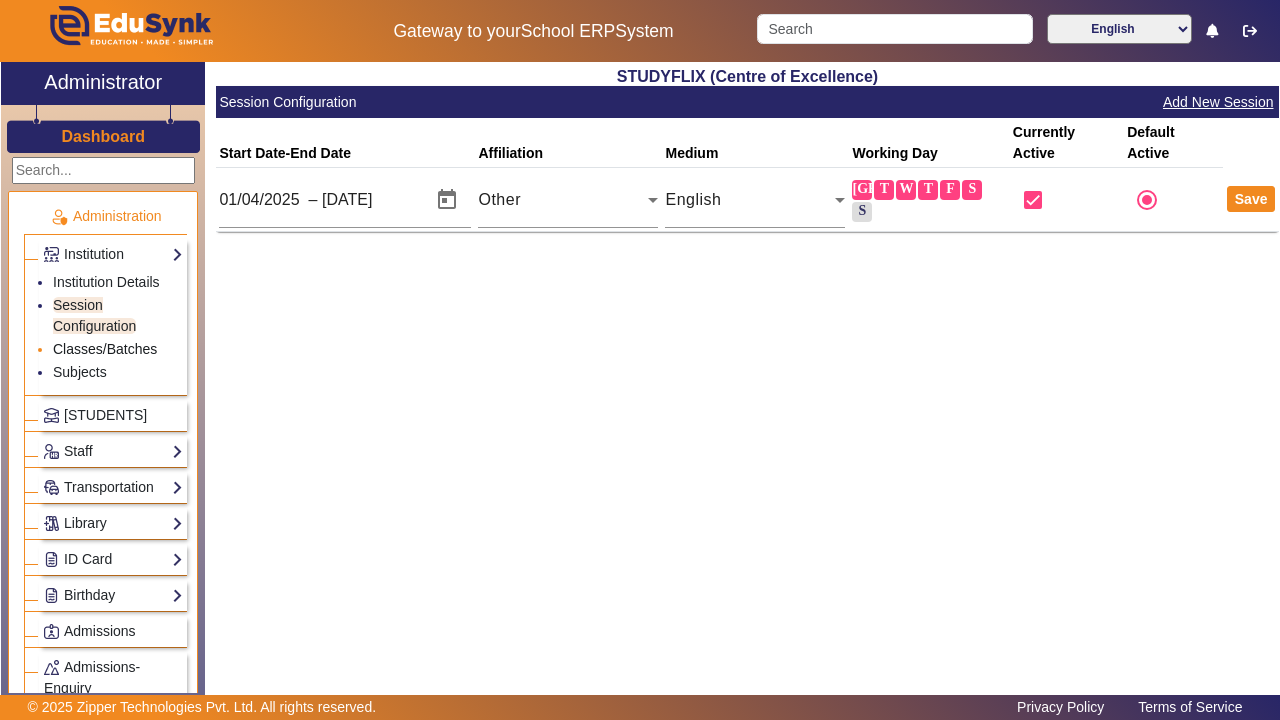 click on "Classes/Batches" 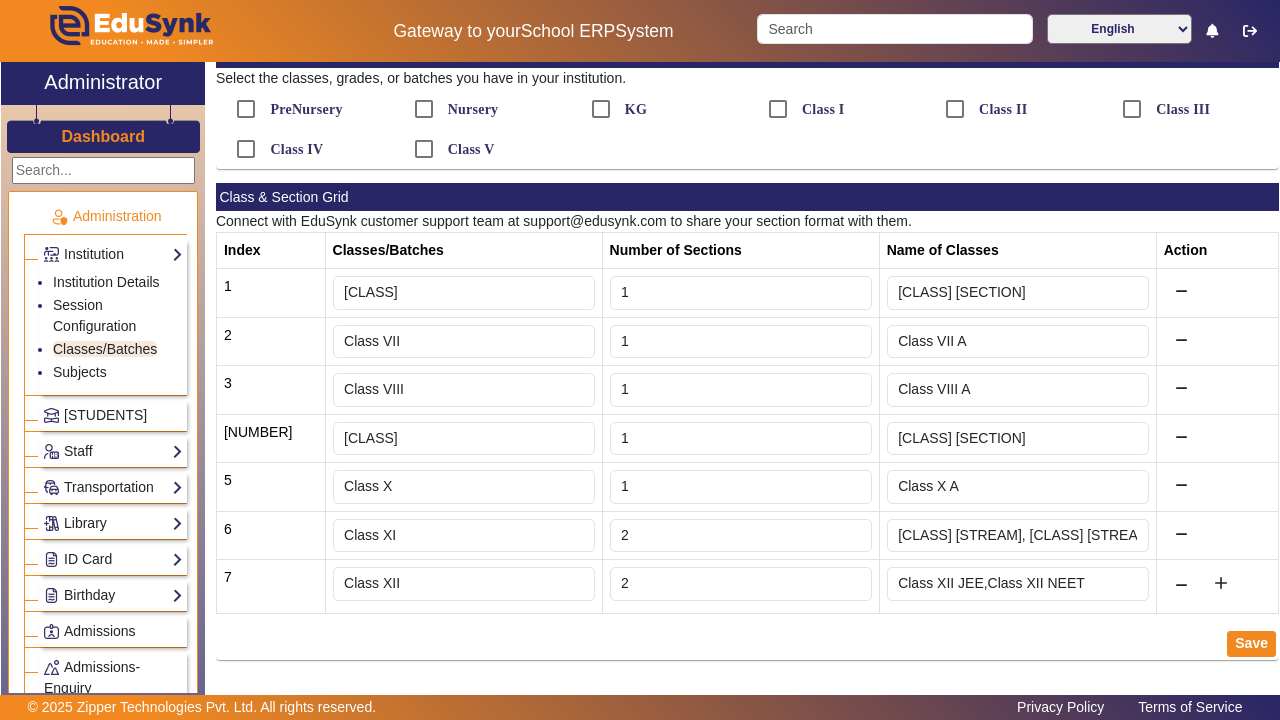 scroll, scrollTop: 81, scrollLeft: 0, axis: vertical 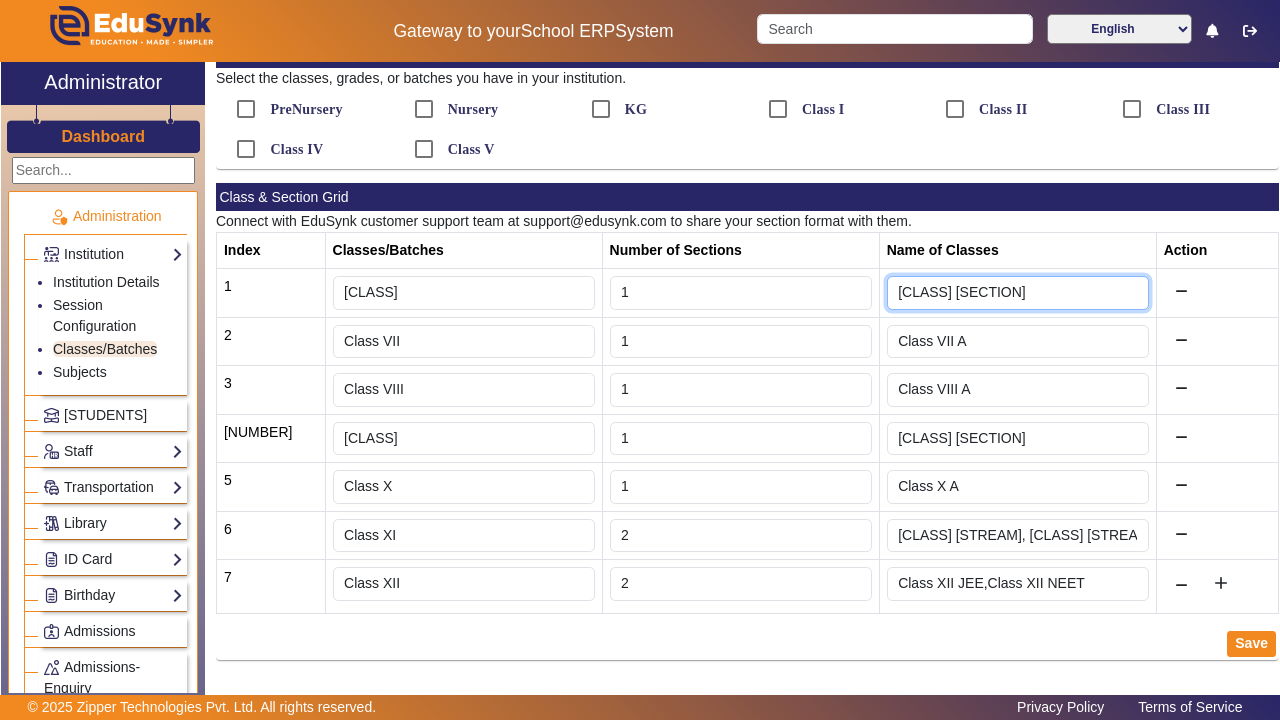 click on "[CLASS] [SECTION]" at bounding box center (1018, 293) 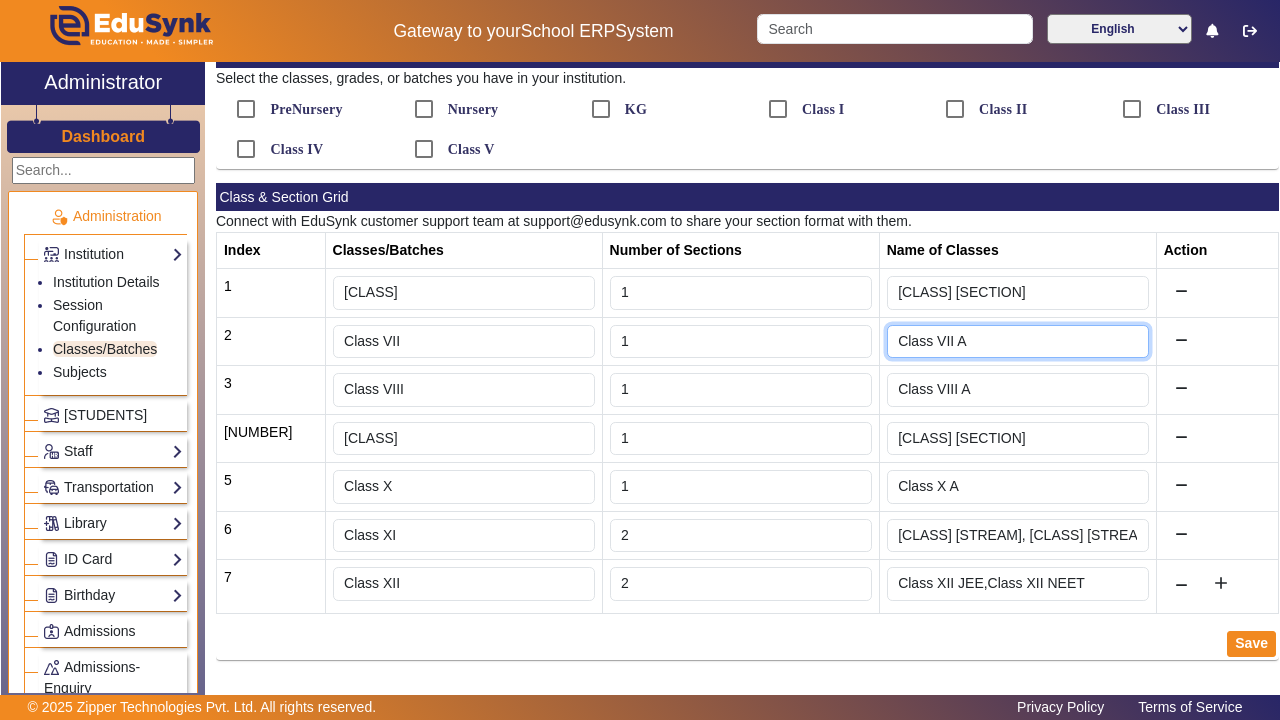 click on "Class VII A" at bounding box center (1018, 342) 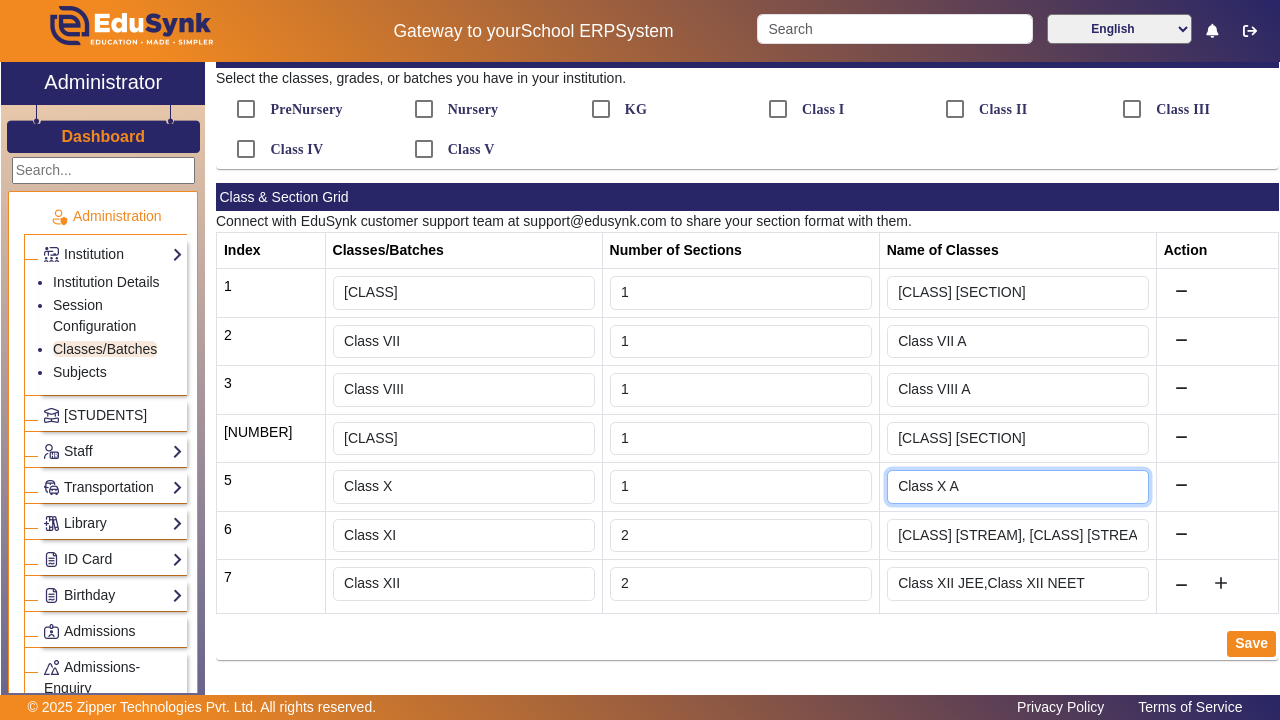 click on "Class X A" at bounding box center [1018, 487] 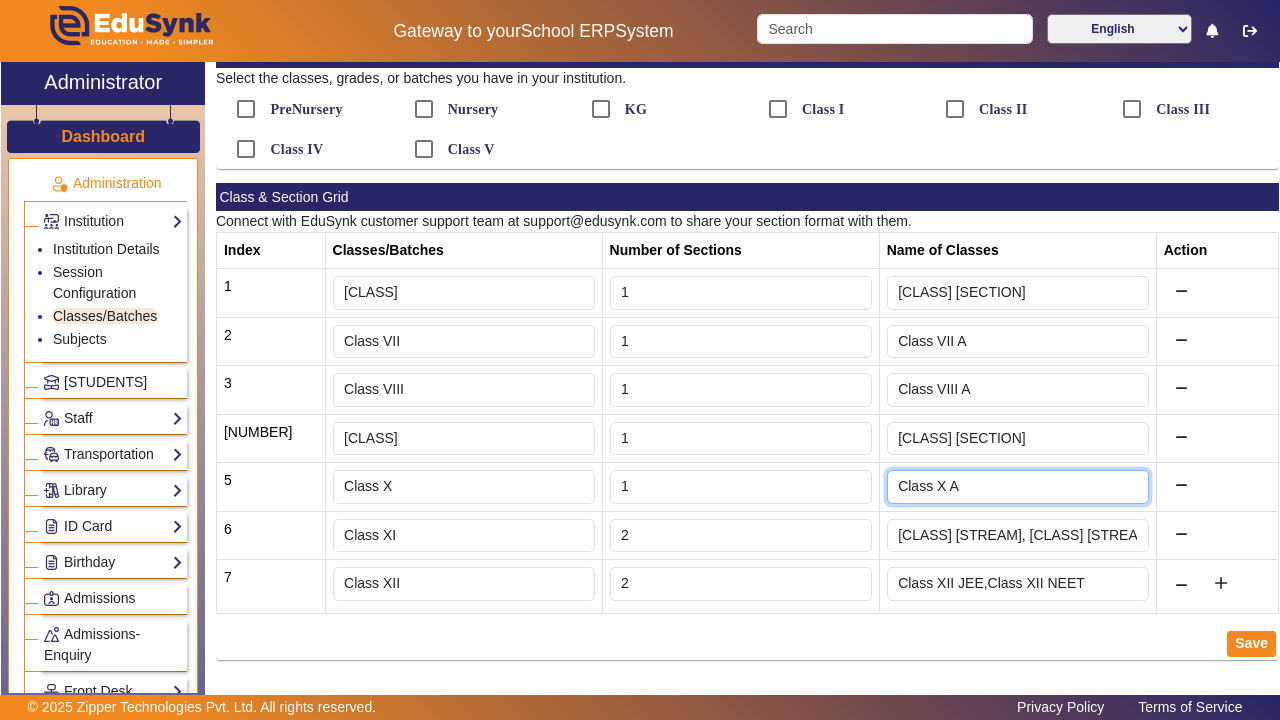 scroll, scrollTop: 45, scrollLeft: 0, axis: vertical 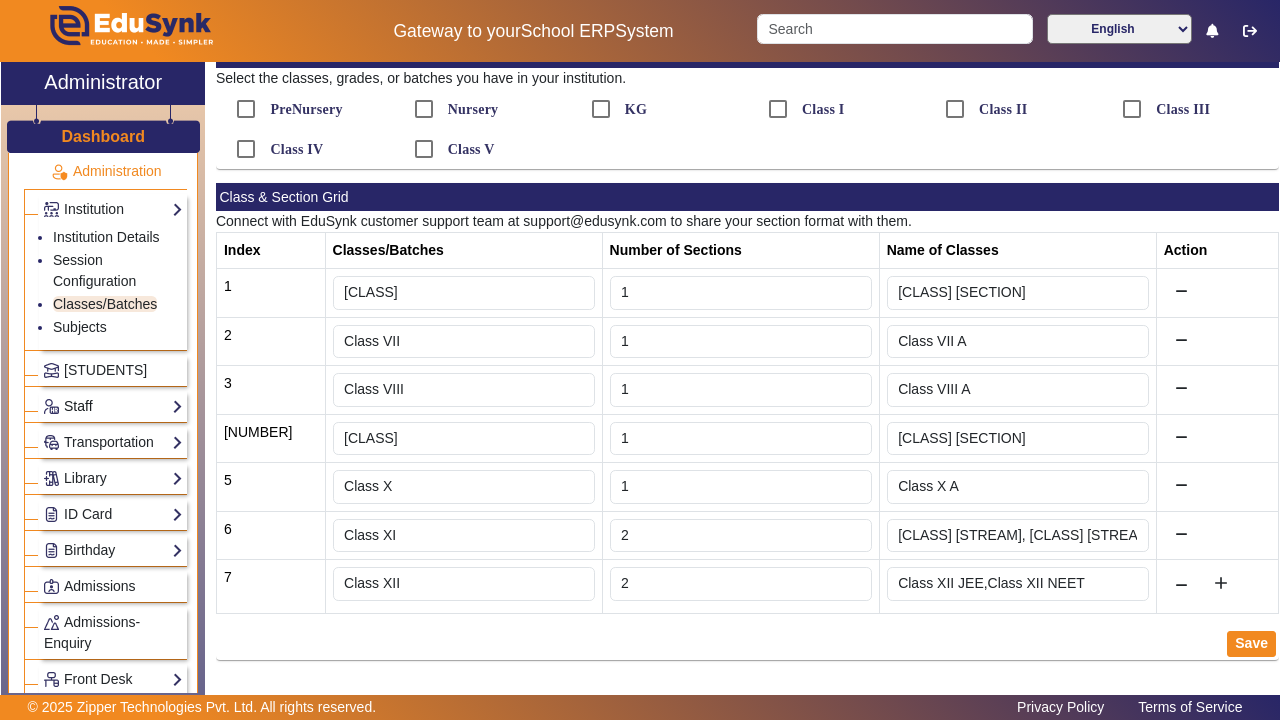 click on "Staff" 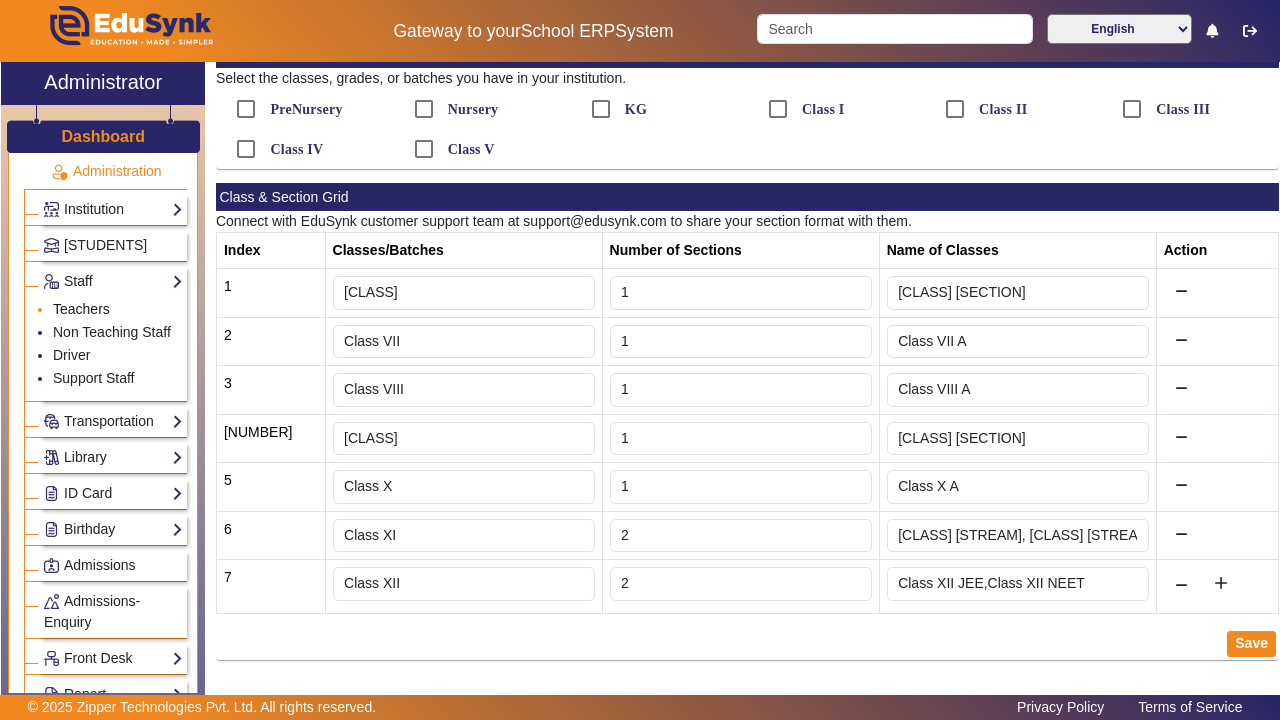 click on "Teachers" 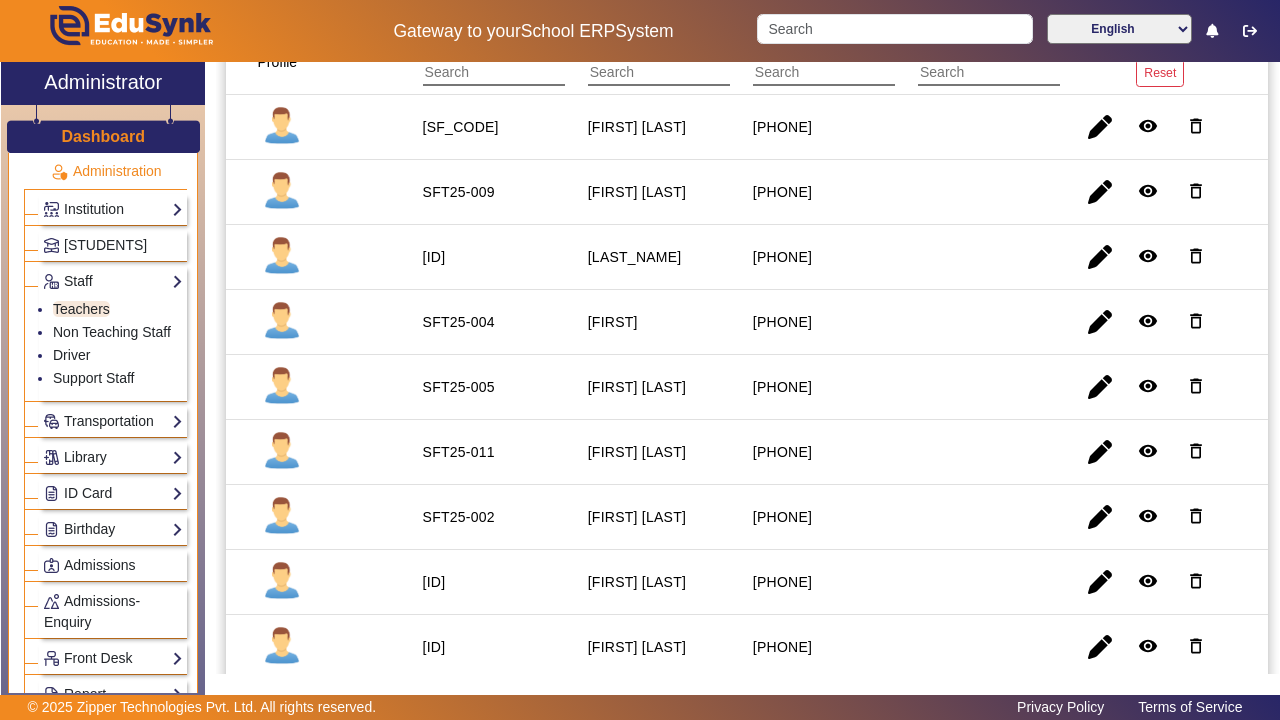 scroll, scrollTop: 208, scrollLeft: 0, axis: vertical 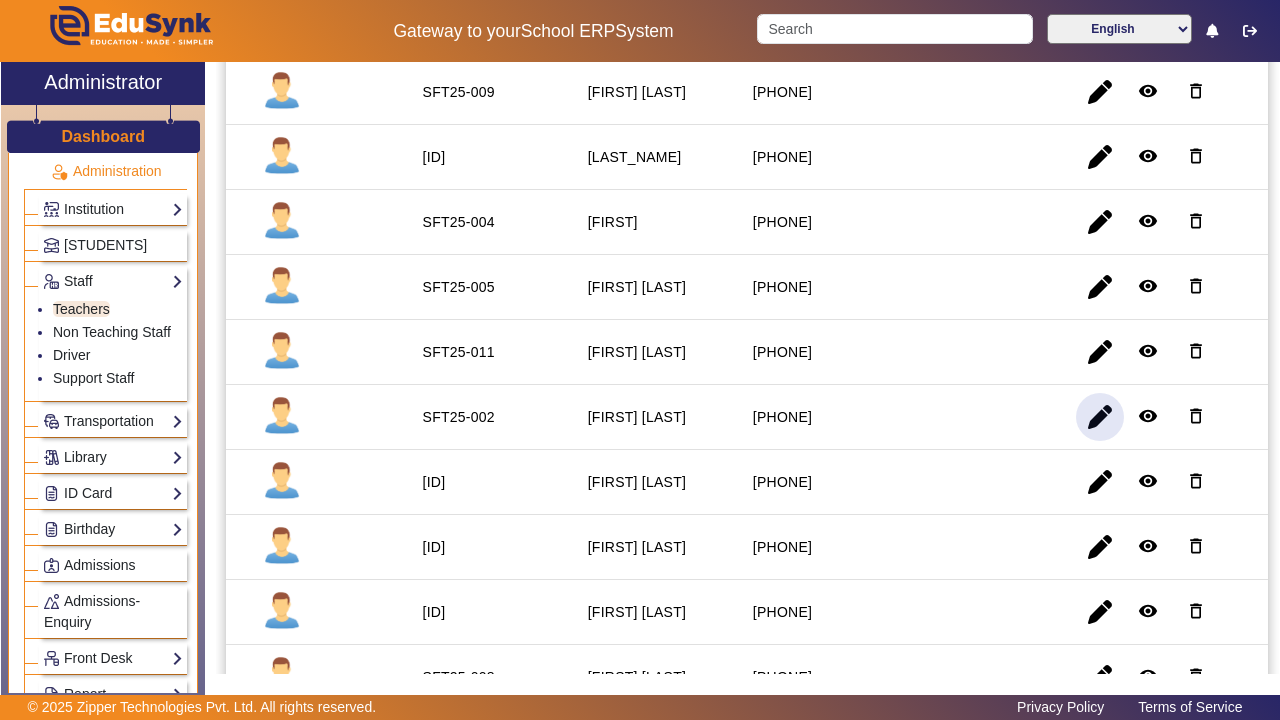 click at bounding box center (1100, 482) 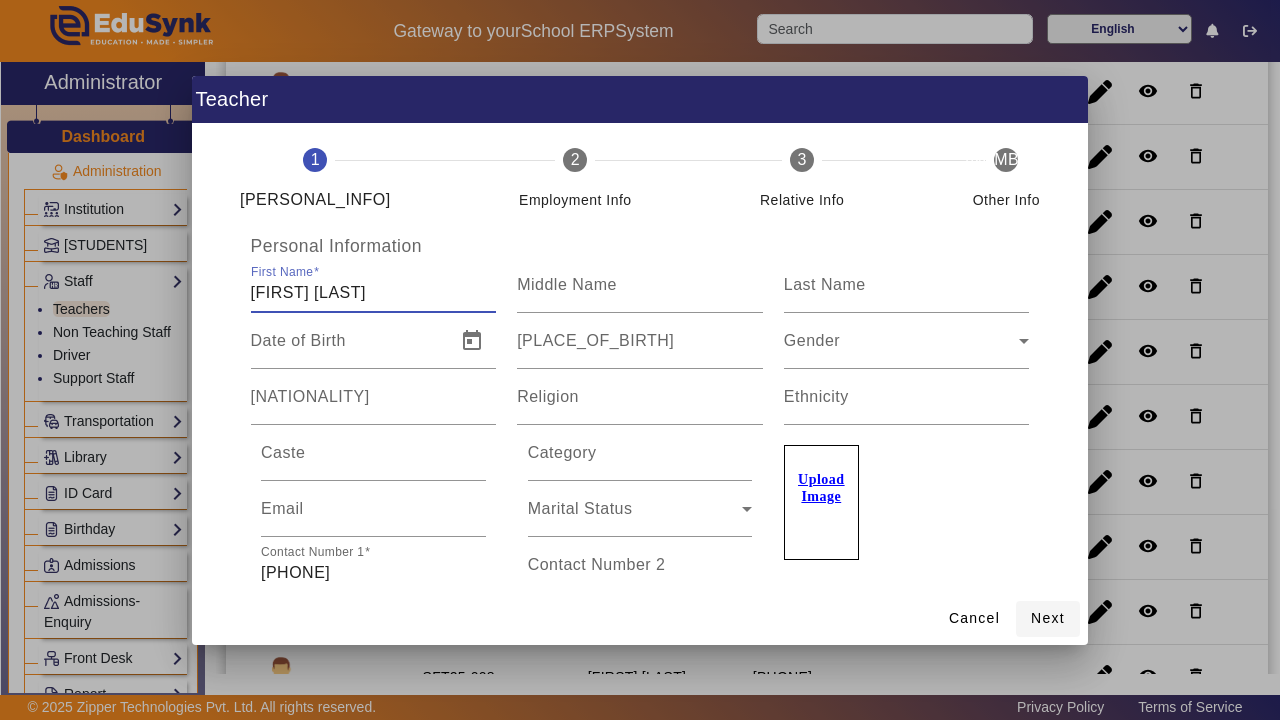 type on "[FIRST] [LAST]" 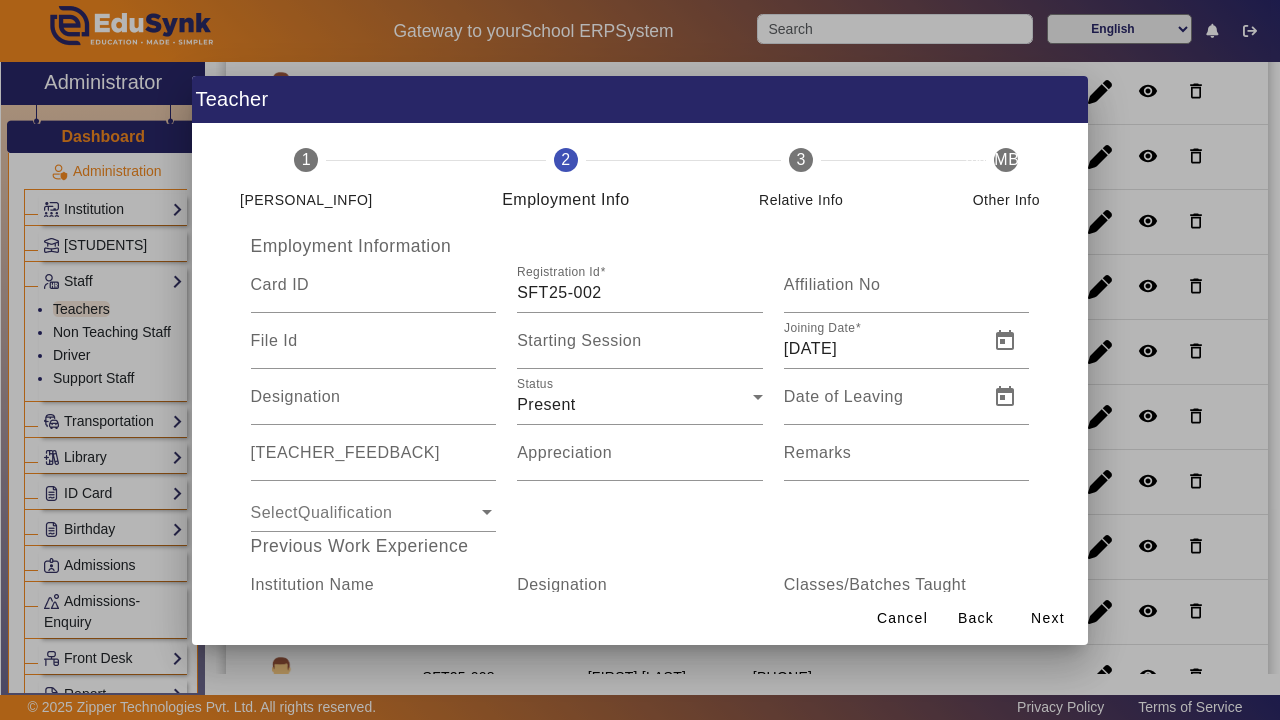 scroll, scrollTop: 0, scrollLeft: 0, axis: both 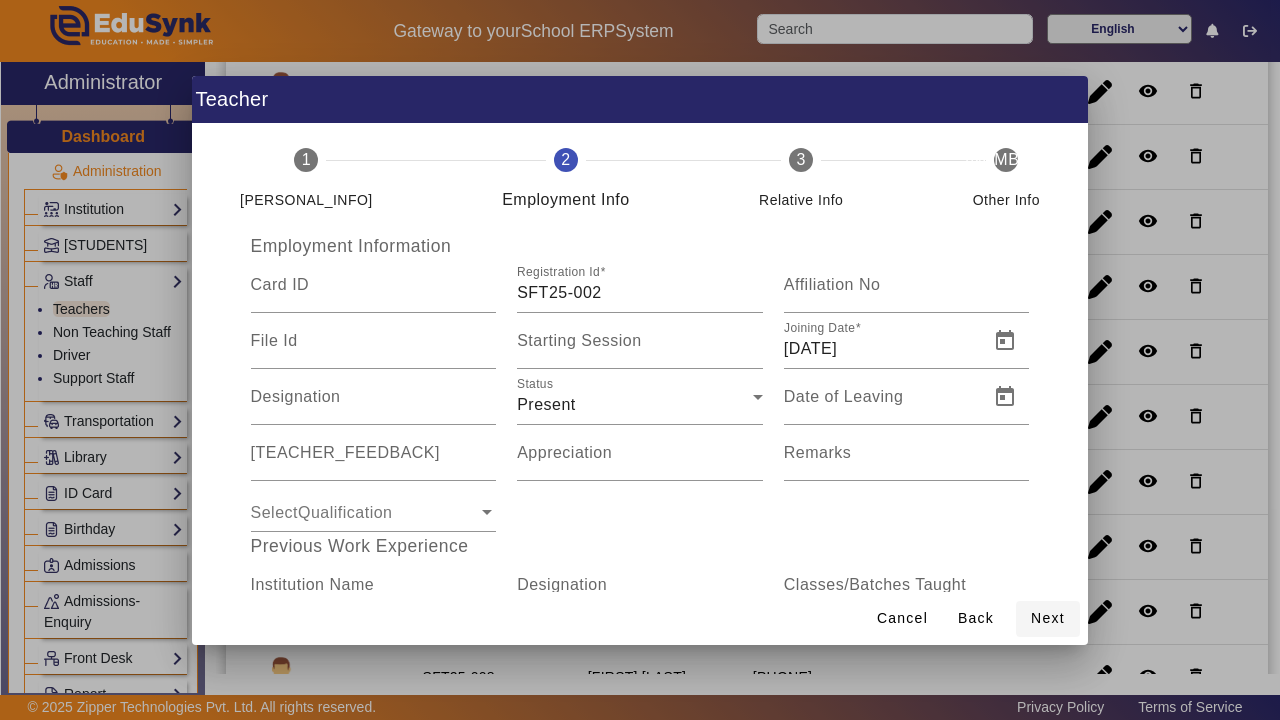 click on "Next" at bounding box center (1048, 618) 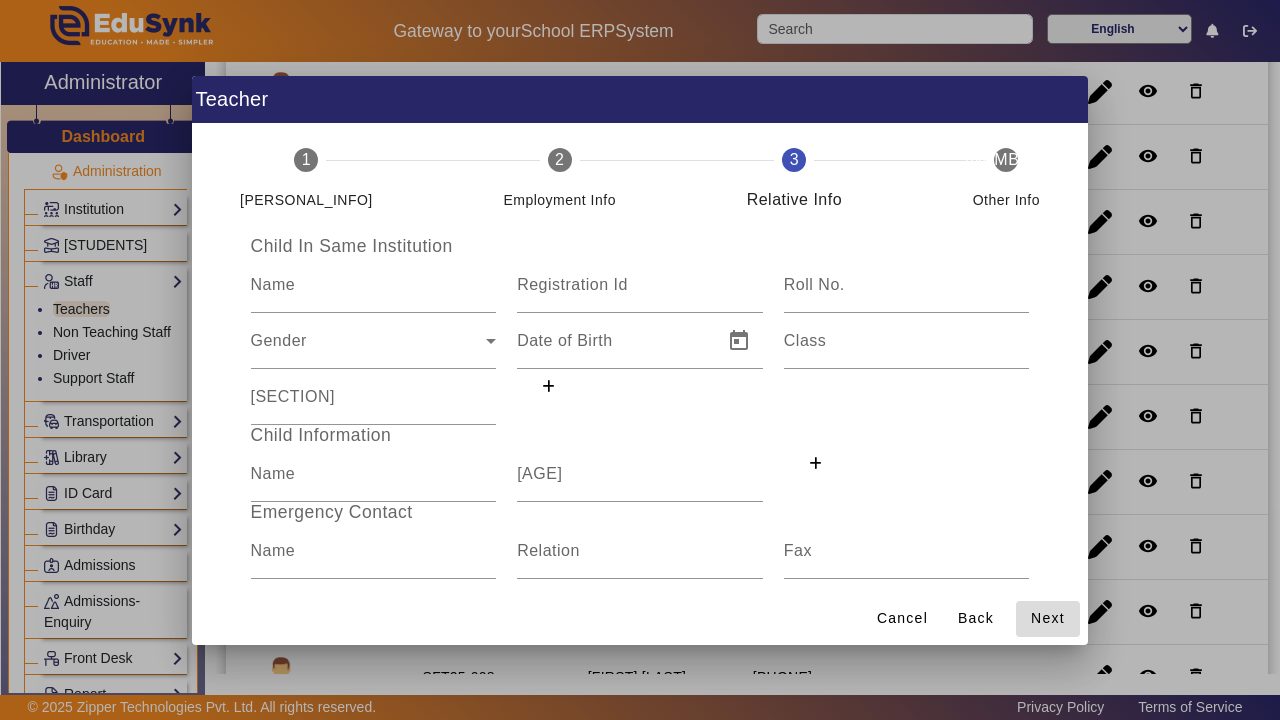 click on "Next" at bounding box center [1048, 618] 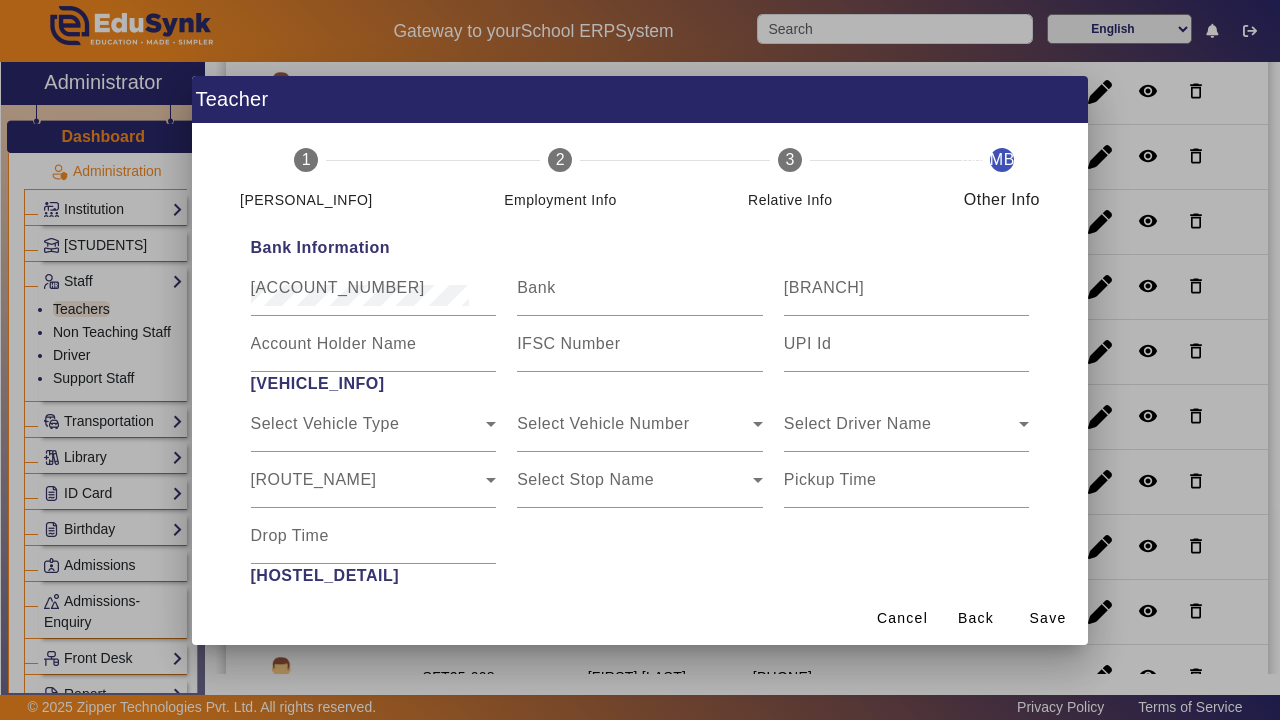 click at bounding box center [640, 360] 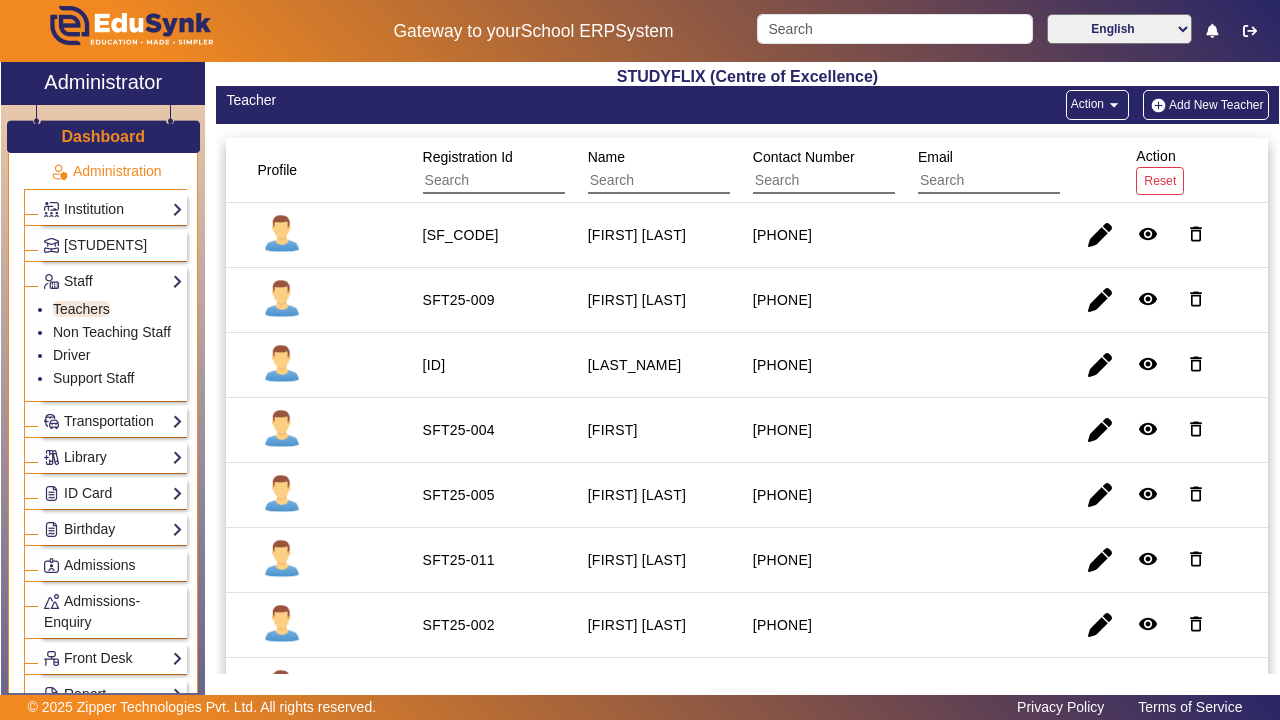 scroll, scrollTop: 0, scrollLeft: 0, axis: both 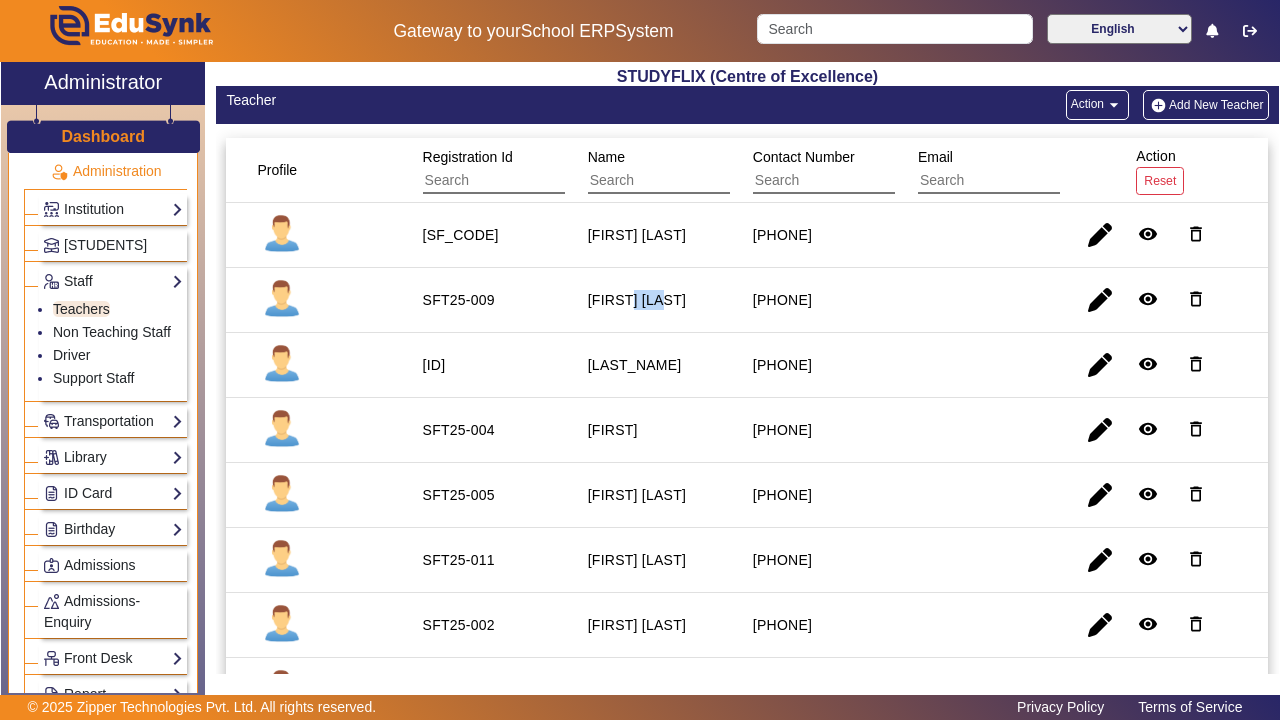 drag, startPoint x: 643, startPoint y: 299, endPoint x: 694, endPoint y: 303, distance: 51.156624 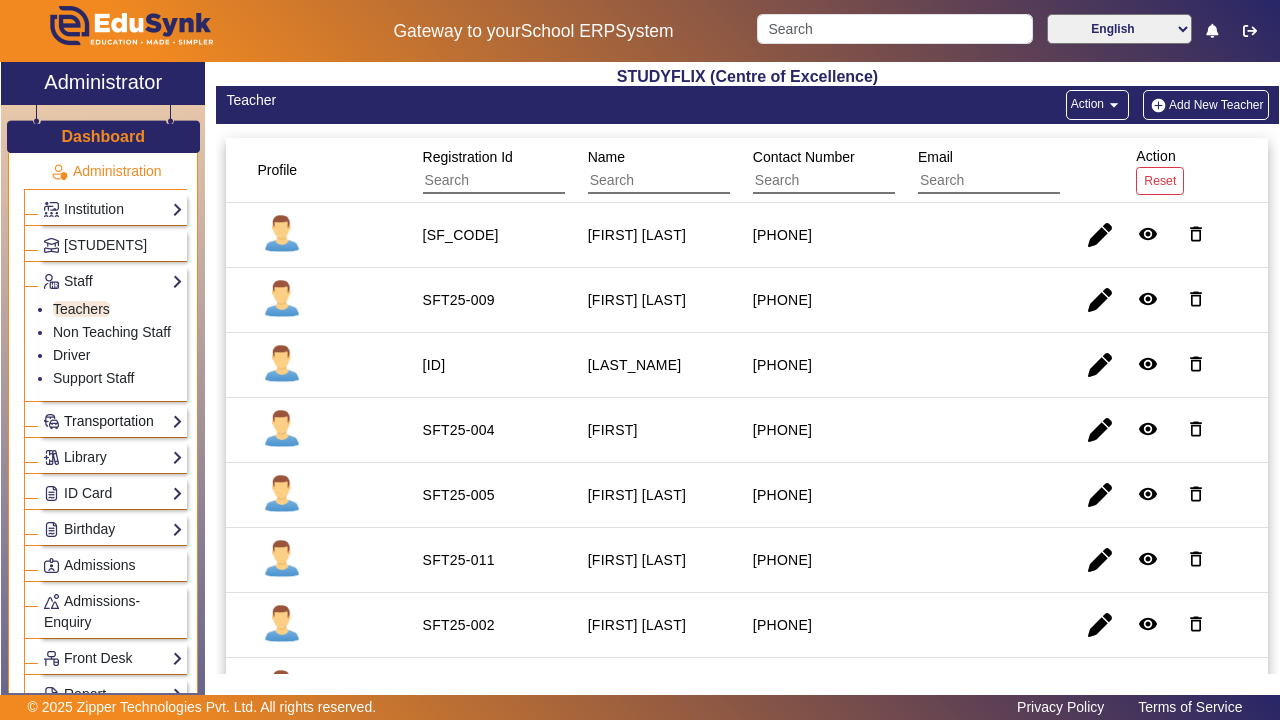 click on "Transportation" 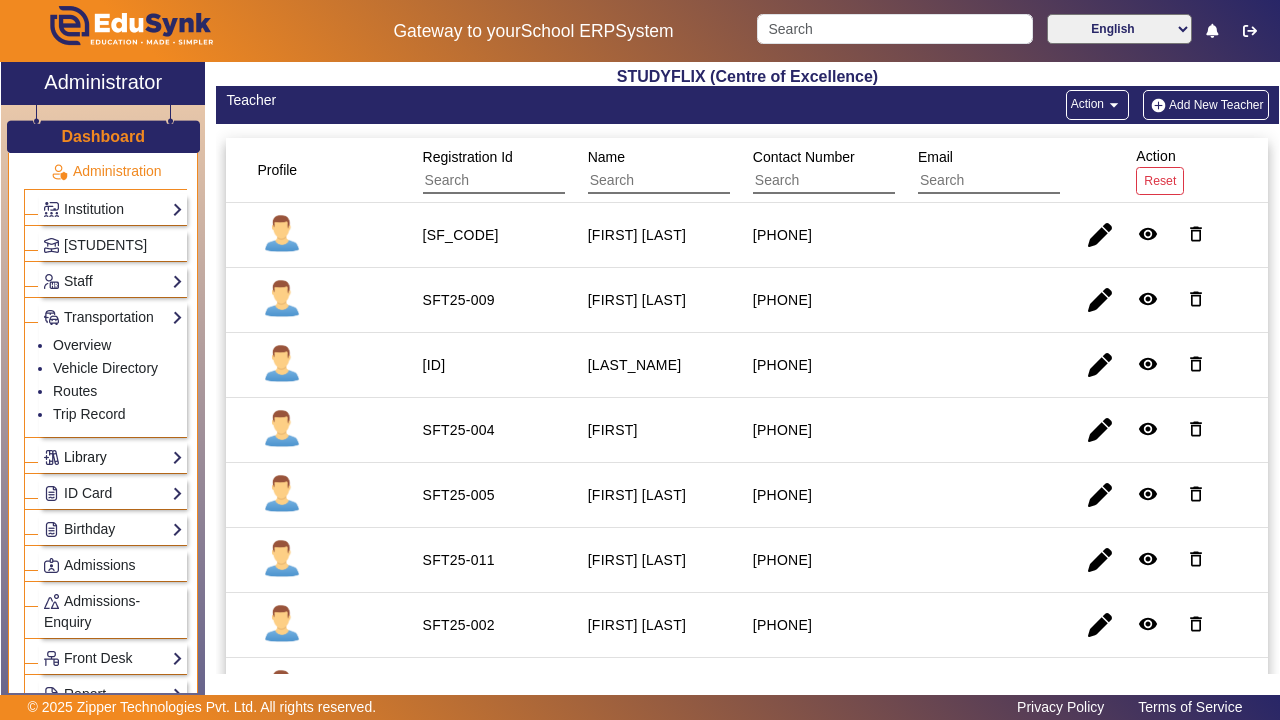 click on "Library" 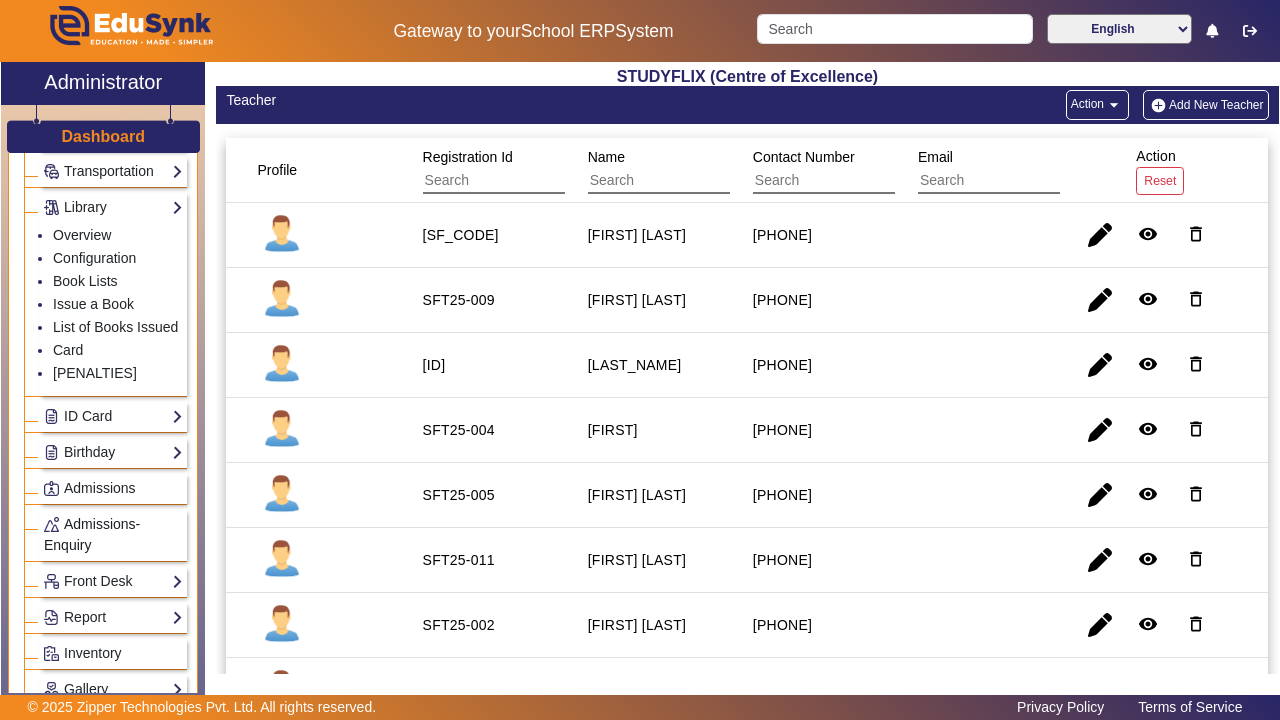 scroll, scrollTop: 237, scrollLeft: 0, axis: vertical 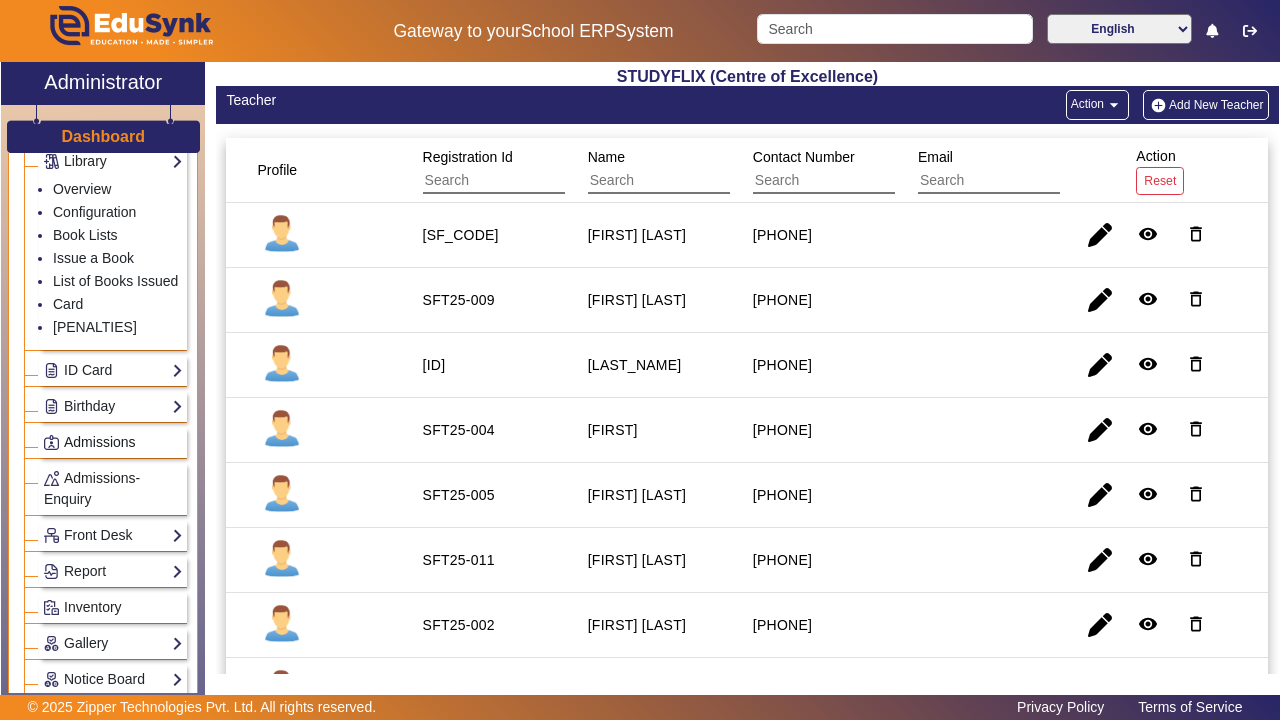 click on "Admissions" 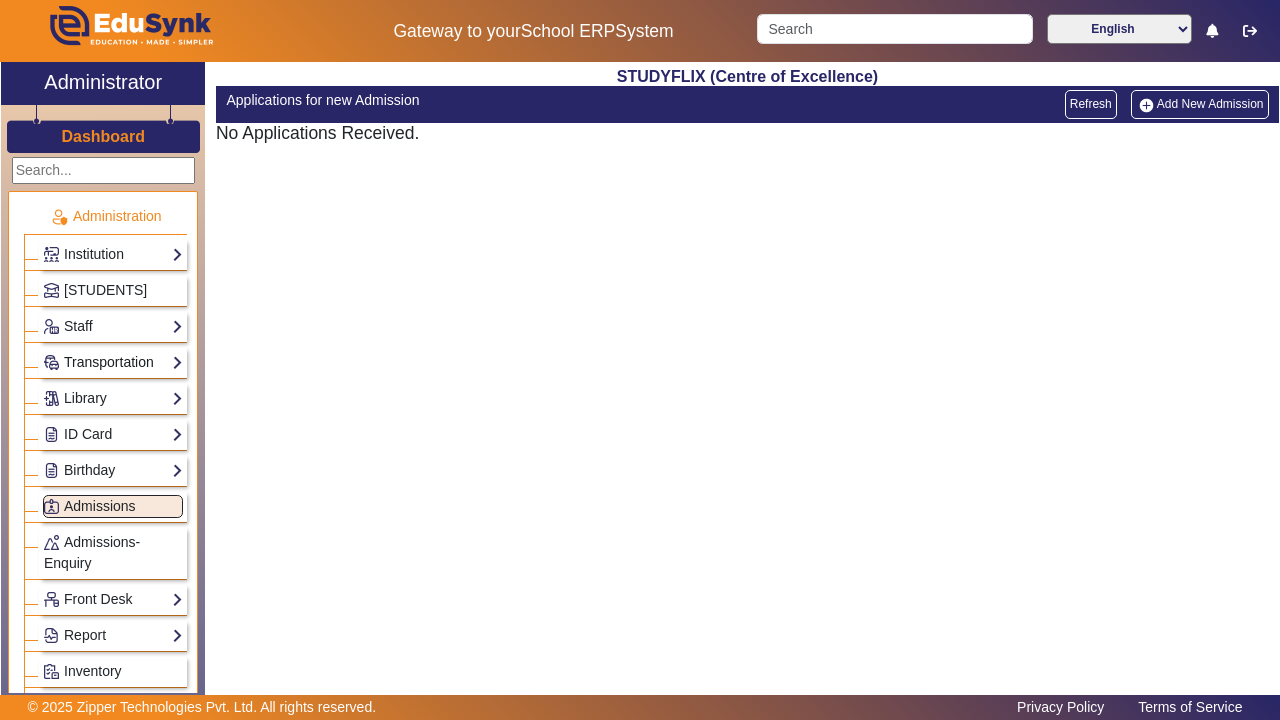 scroll, scrollTop: 0, scrollLeft: 0, axis: both 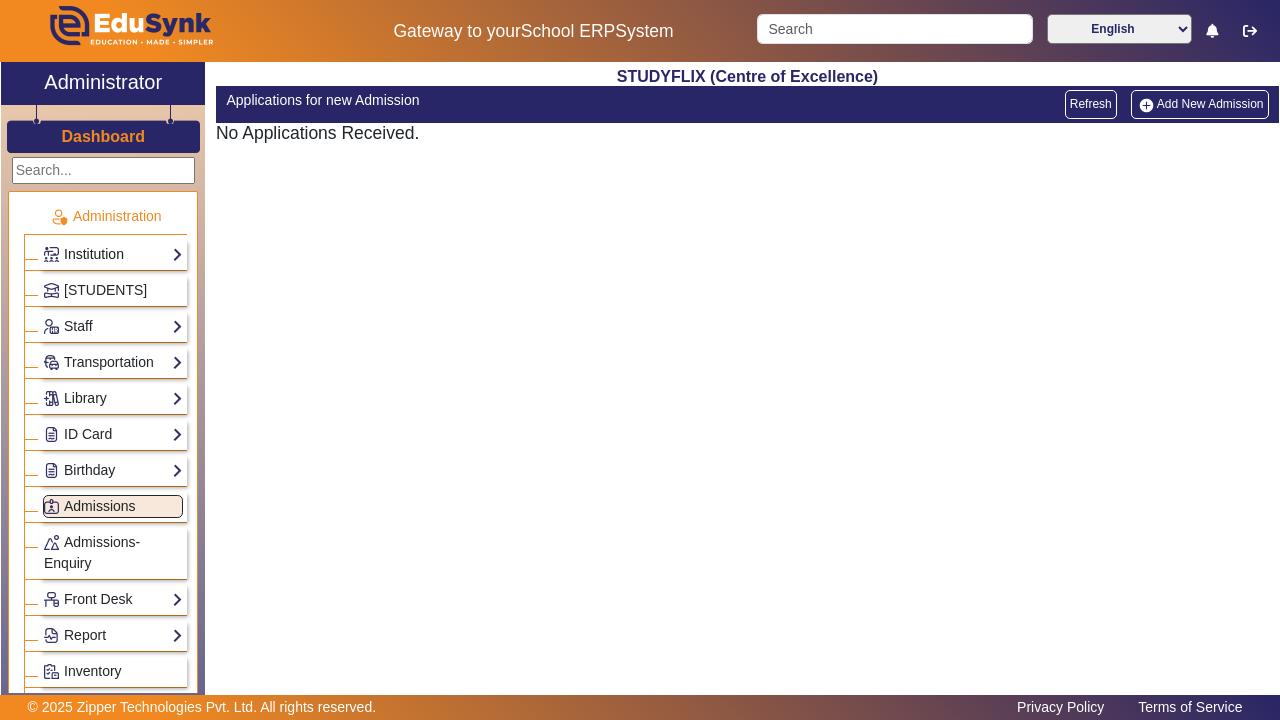 click on "Institution" 